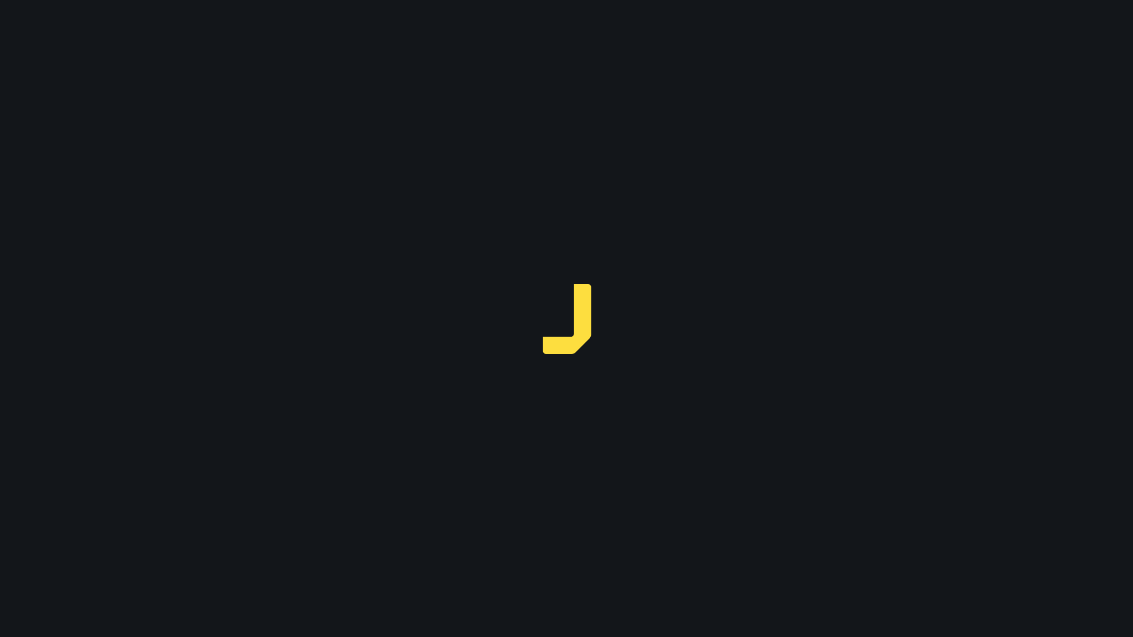 scroll, scrollTop: 0, scrollLeft: 0, axis: both 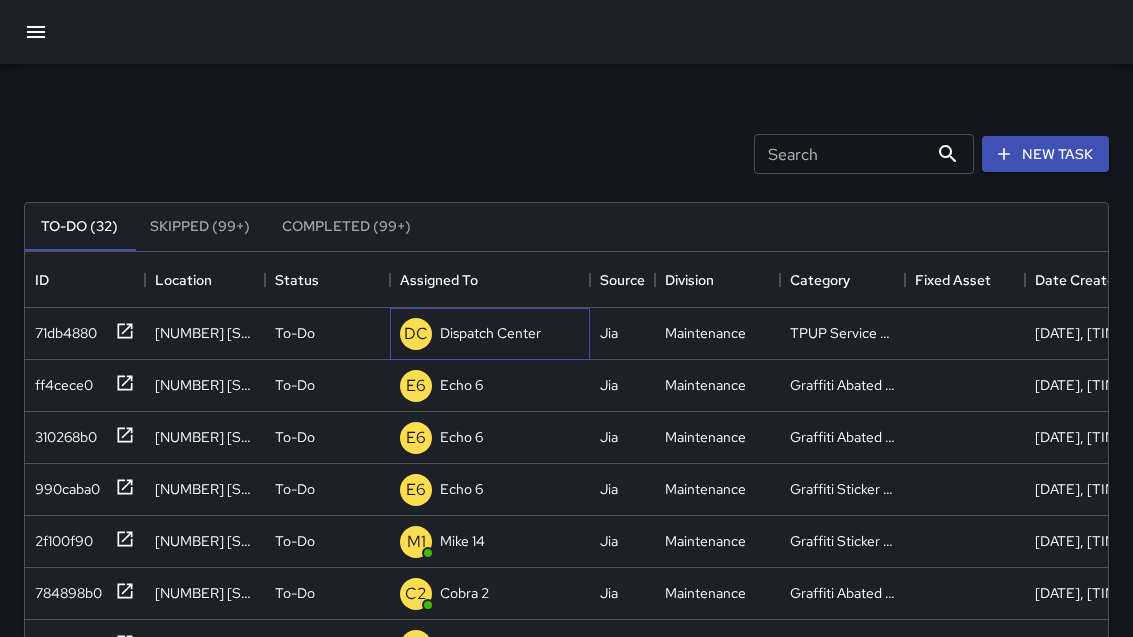 click on "Dispatch Center" at bounding box center (490, 333) 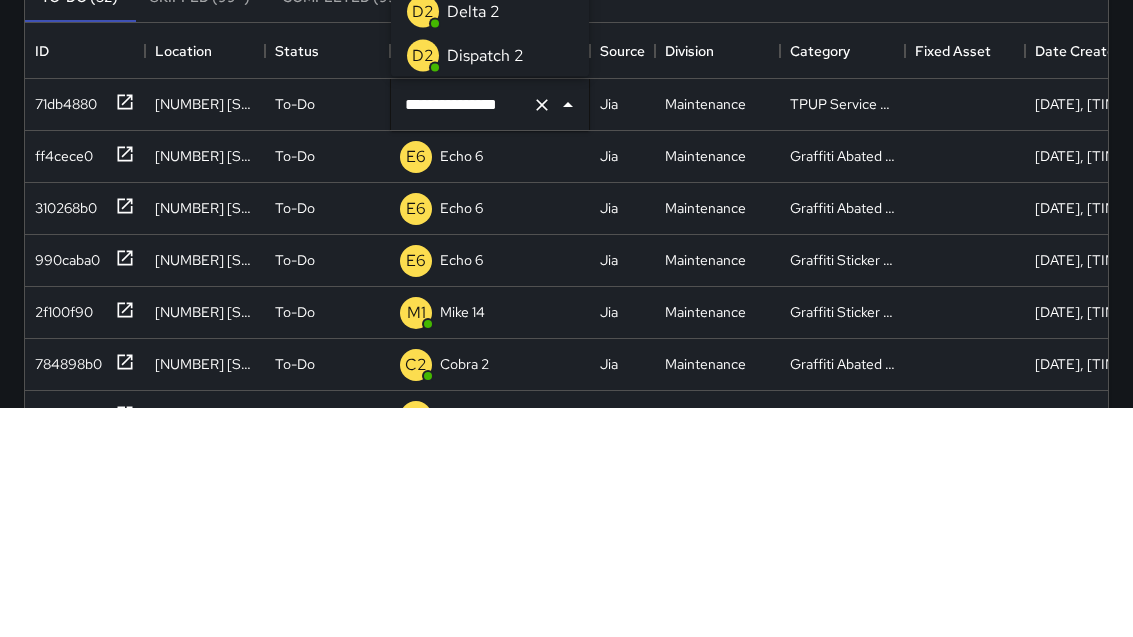 scroll, scrollTop: 1428, scrollLeft: 0, axis: vertical 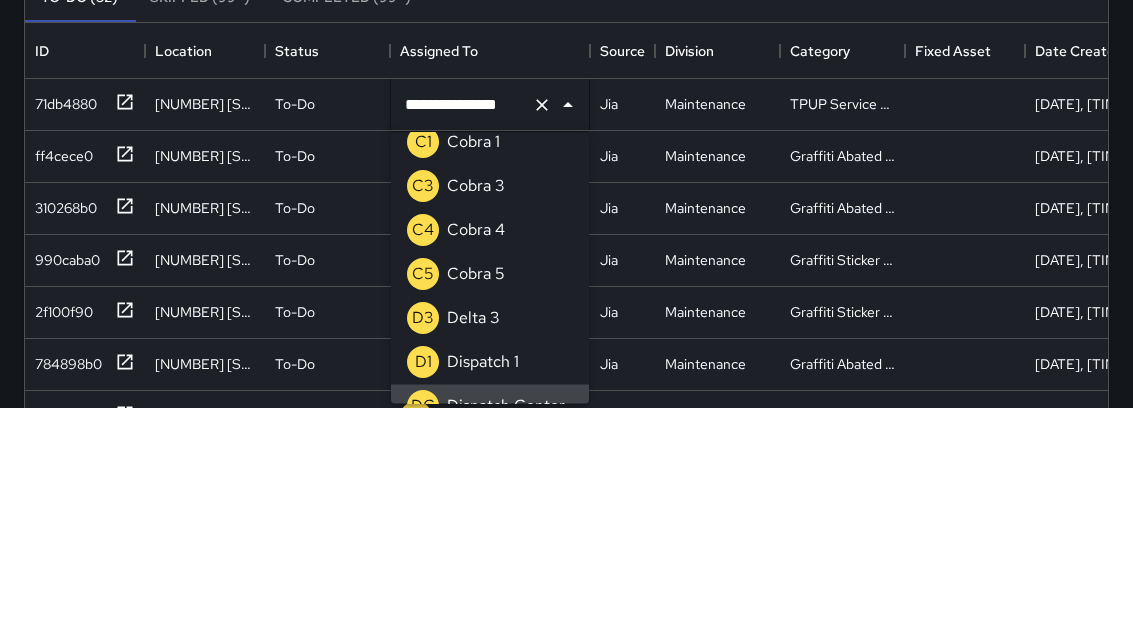 click at bounding box center [542, 334] 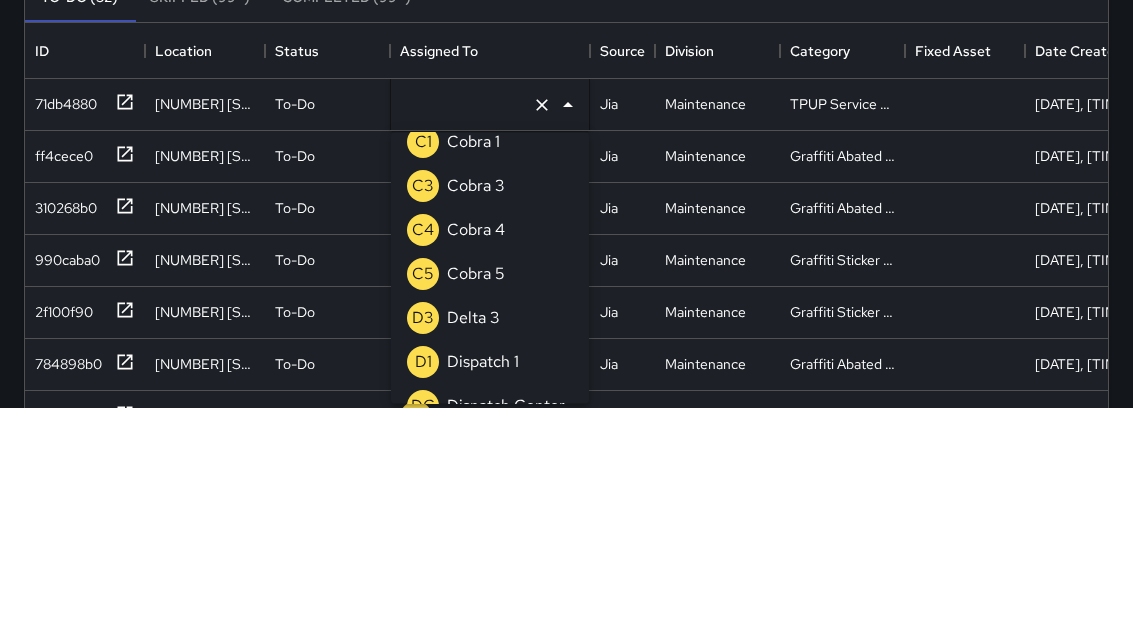 scroll, scrollTop: 8, scrollLeft: 0, axis: vertical 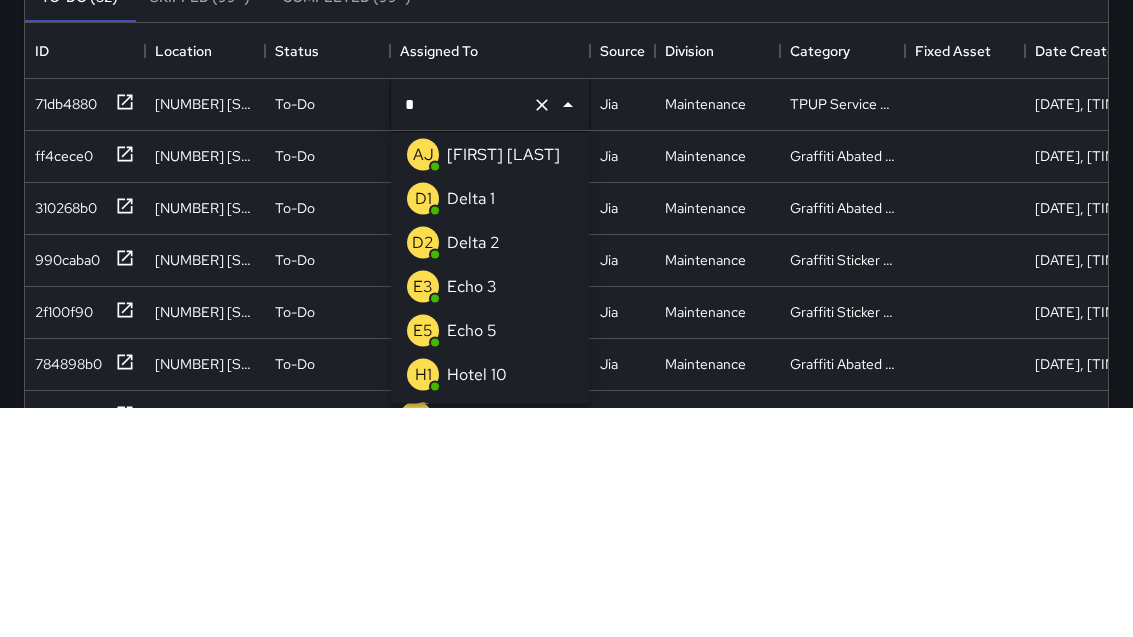 type on "**" 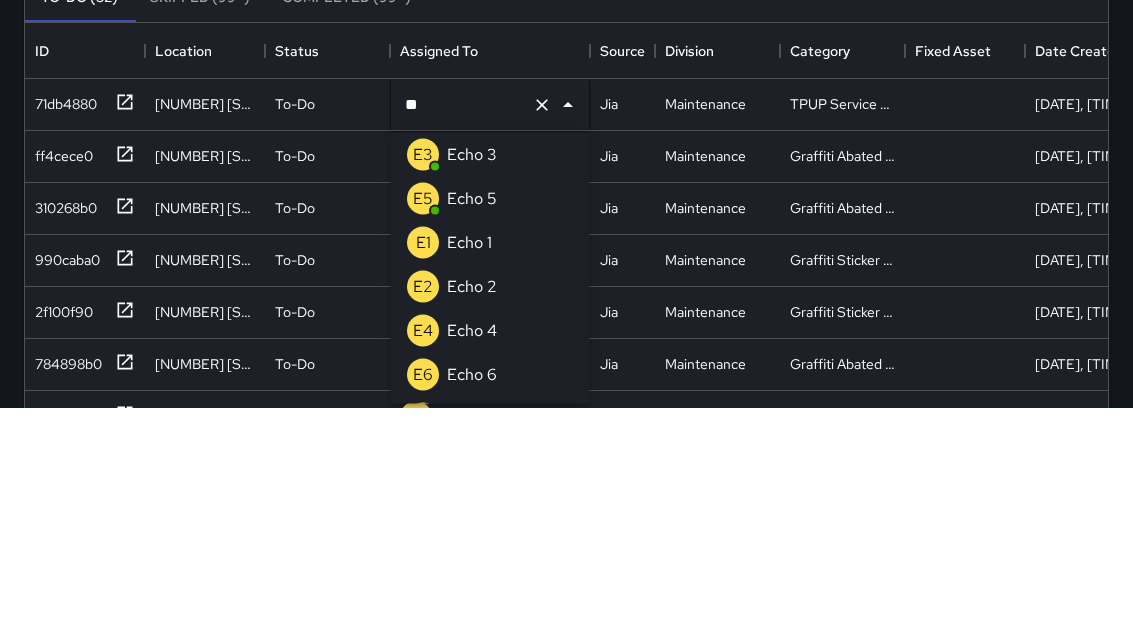 click on "E3 Echo 3" at bounding box center [490, 384] 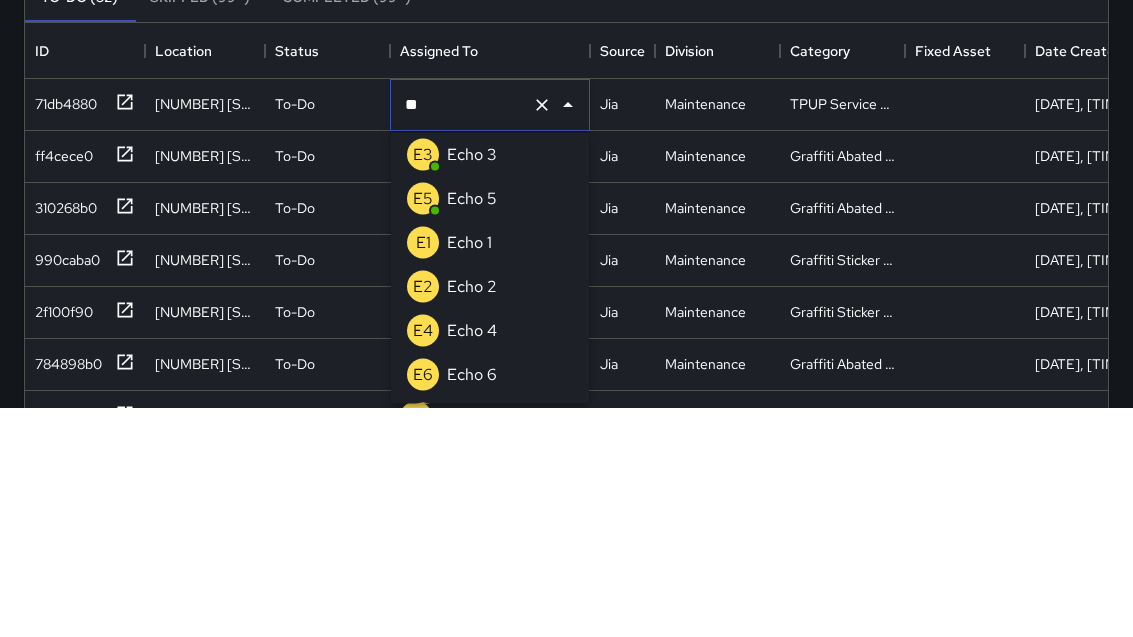 scroll, scrollTop: 229, scrollLeft: 0, axis: vertical 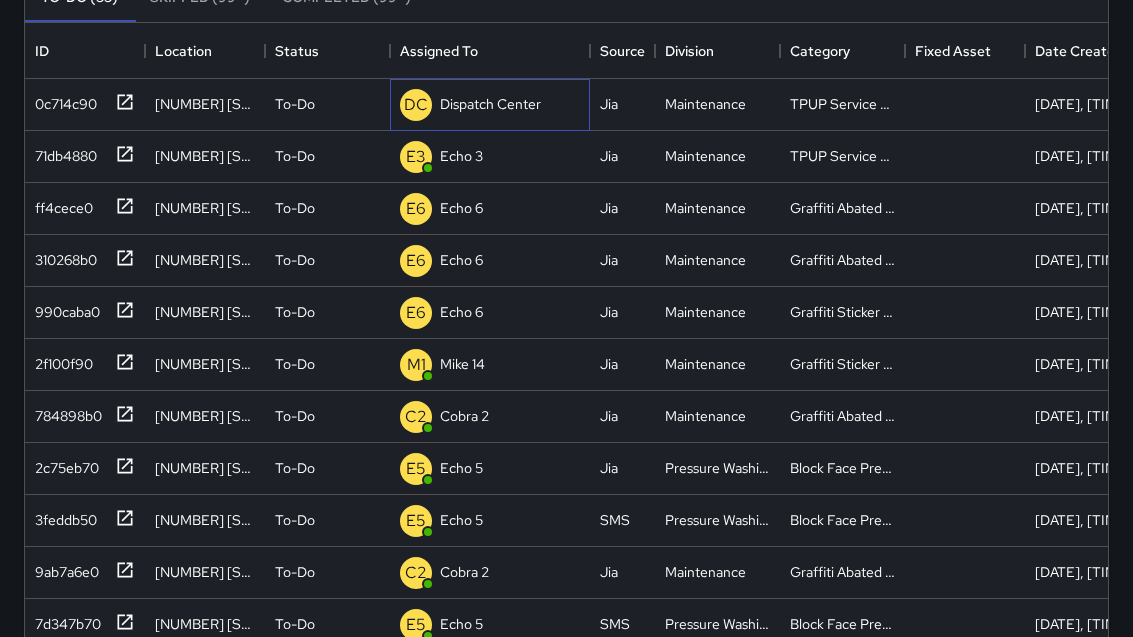 click on "Dispatch Center" at bounding box center (490, 104) 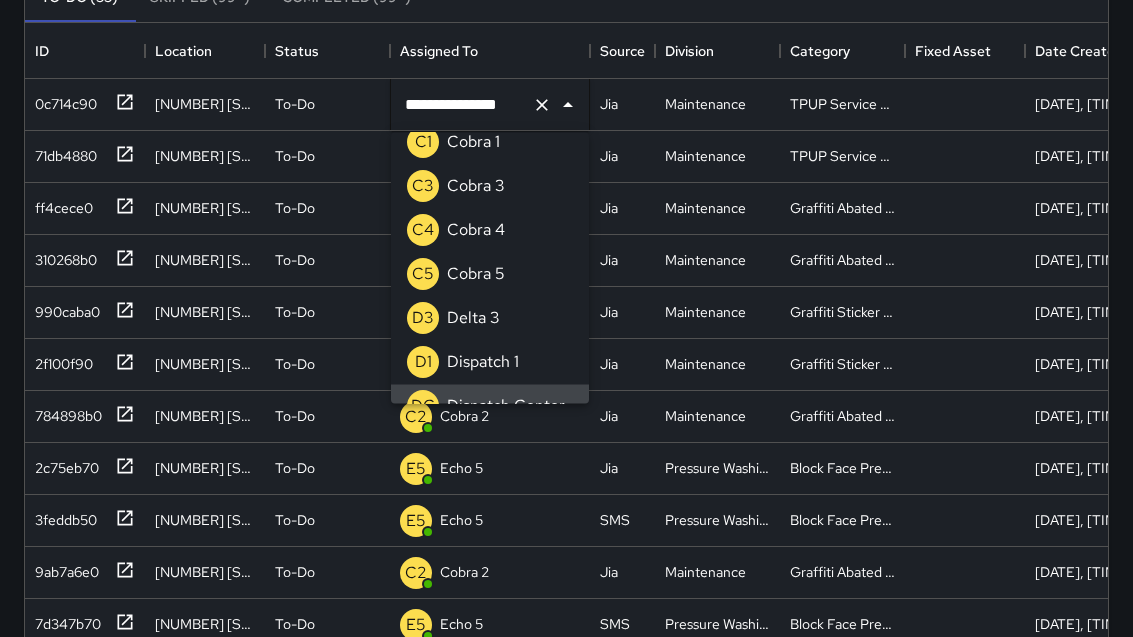 click at bounding box center [542, 105] 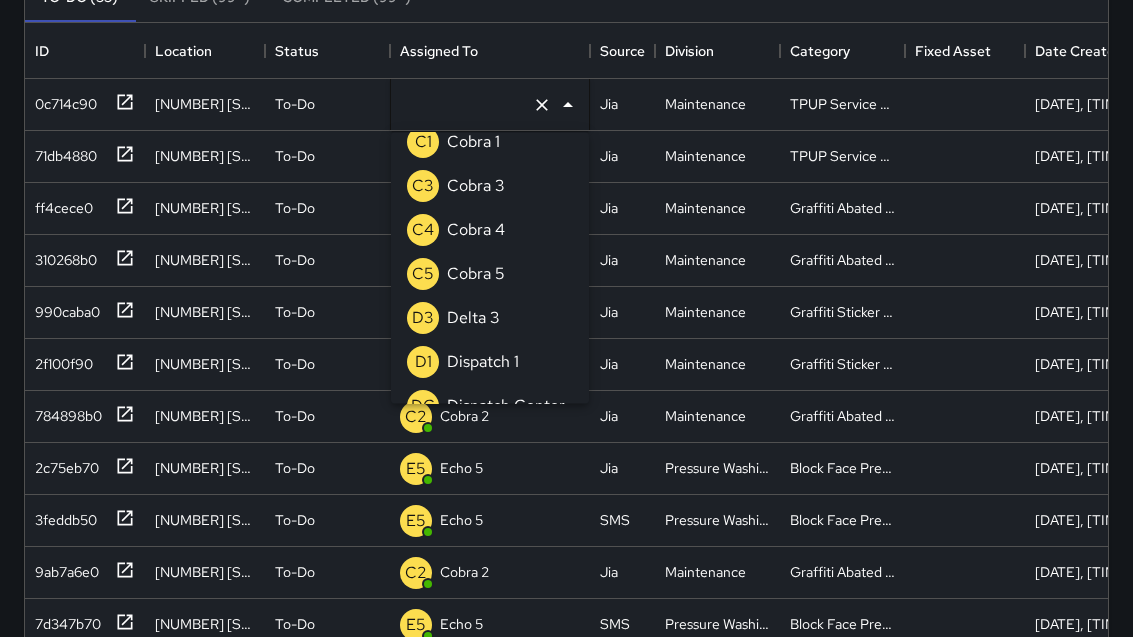 scroll, scrollTop: 8, scrollLeft: 0, axis: vertical 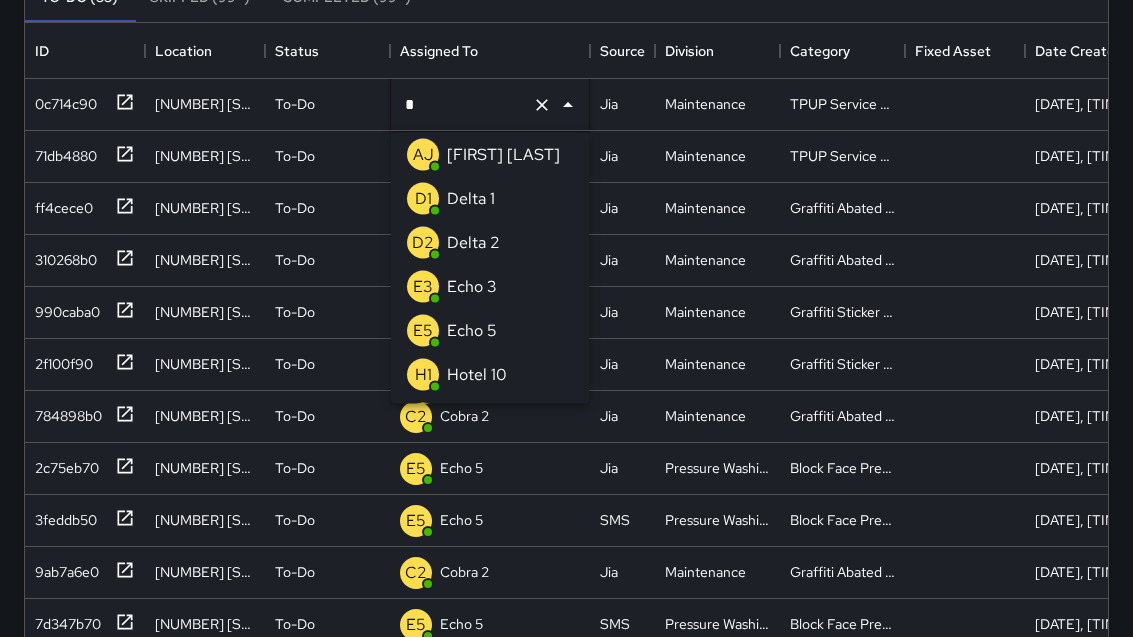 type on "**" 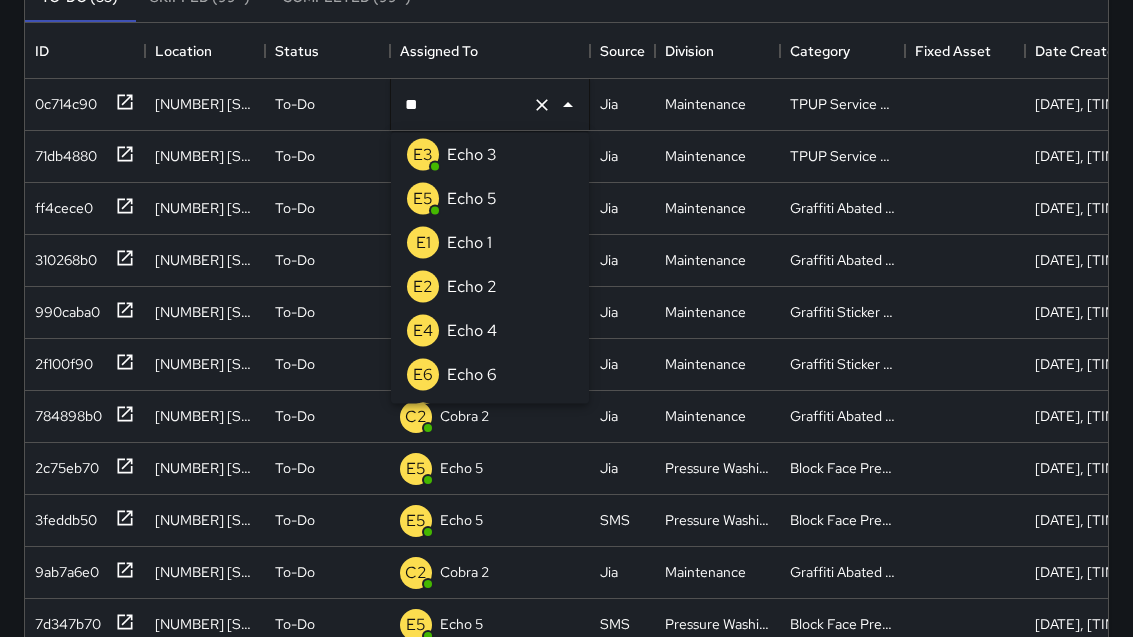 click on "E3 Echo 3" at bounding box center (490, 155) 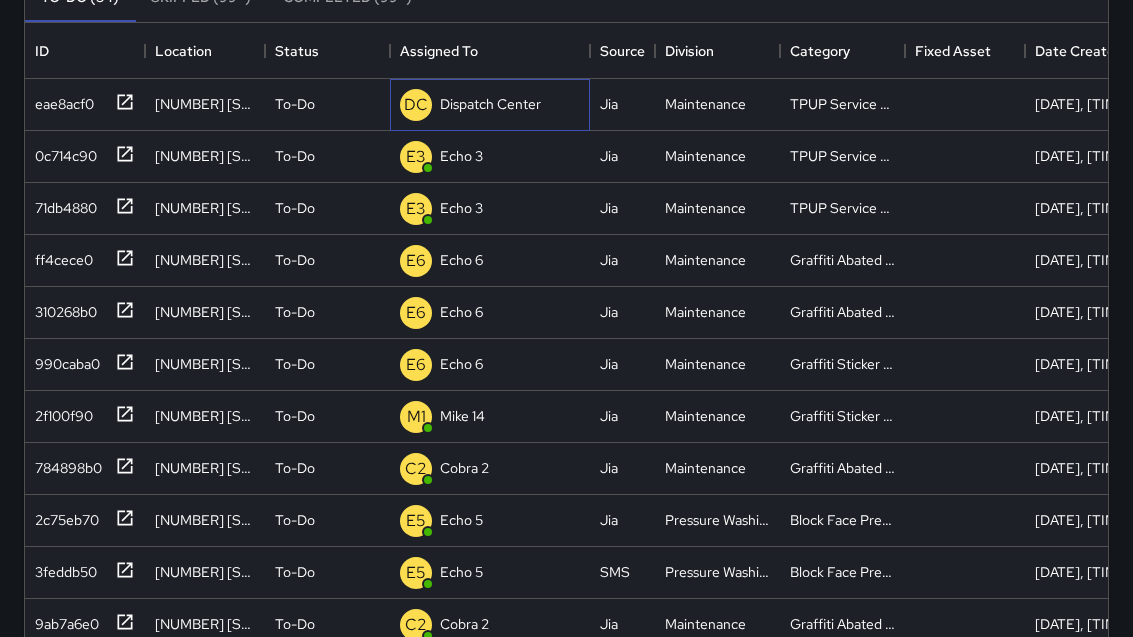 click on "DC Dispatch Center" at bounding box center [490, 105] 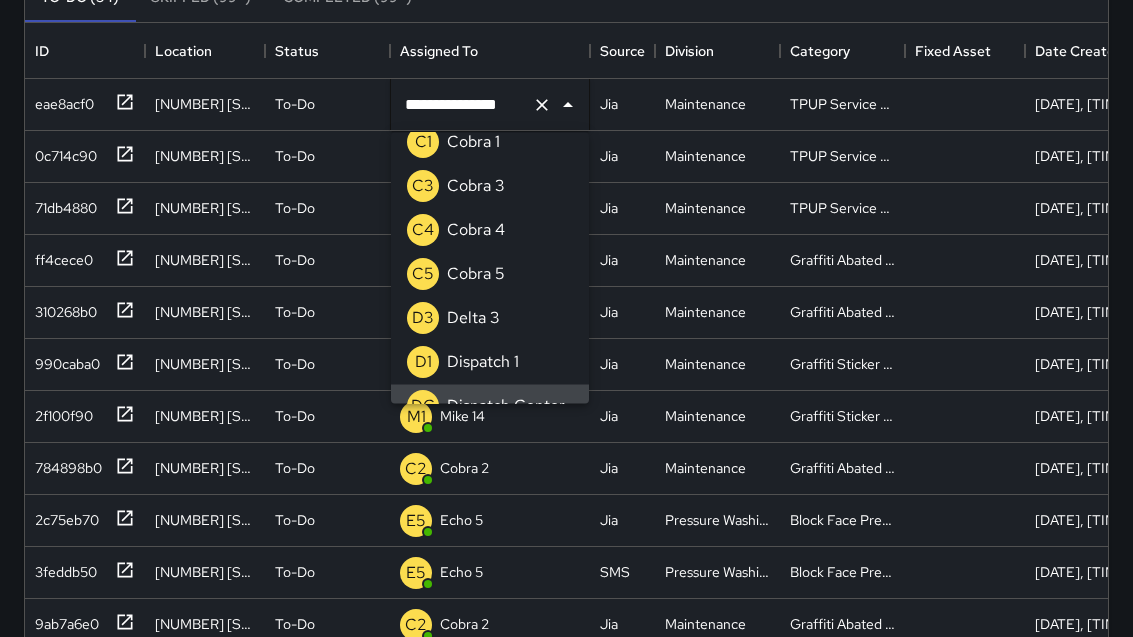 click at bounding box center [542, 105] 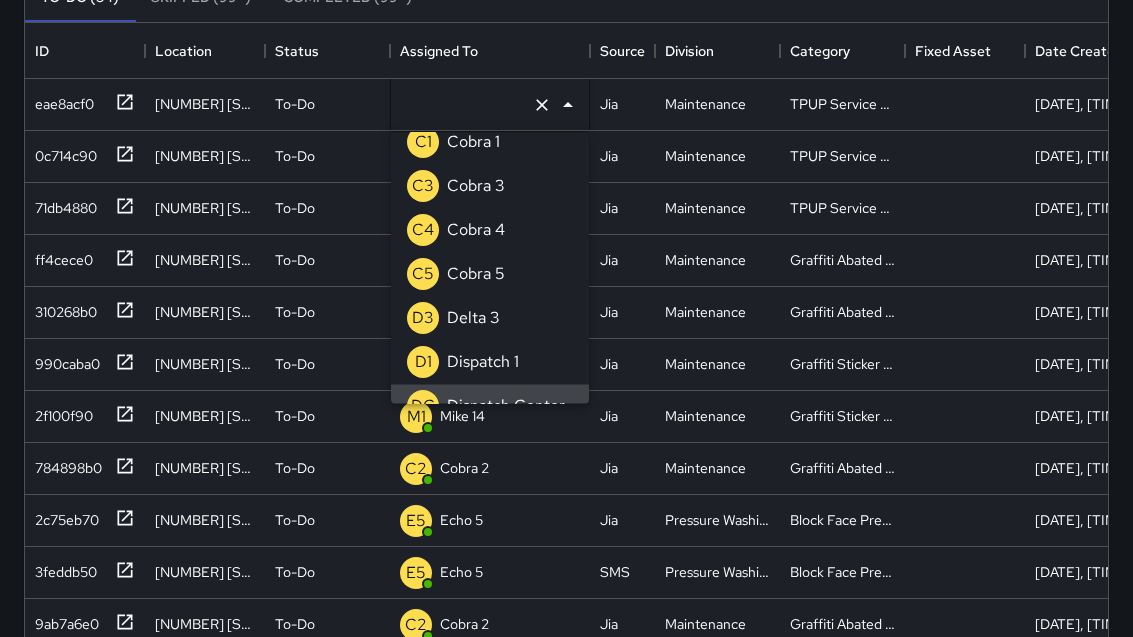 scroll, scrollTop: 8, scrollLeft: 0, axis: vertical 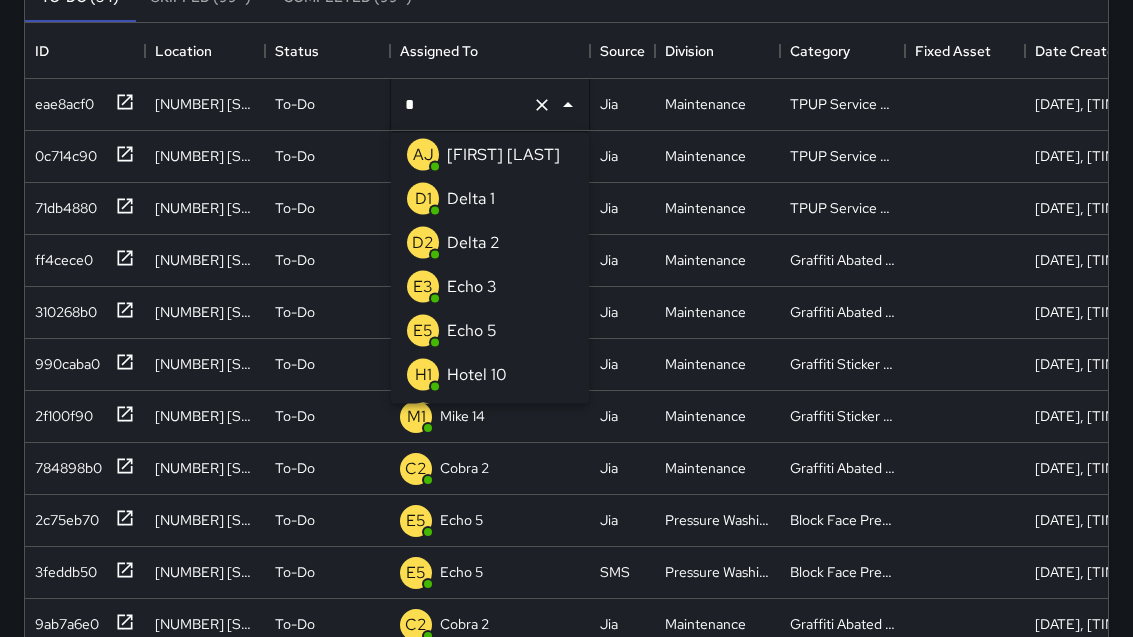 type on "**" 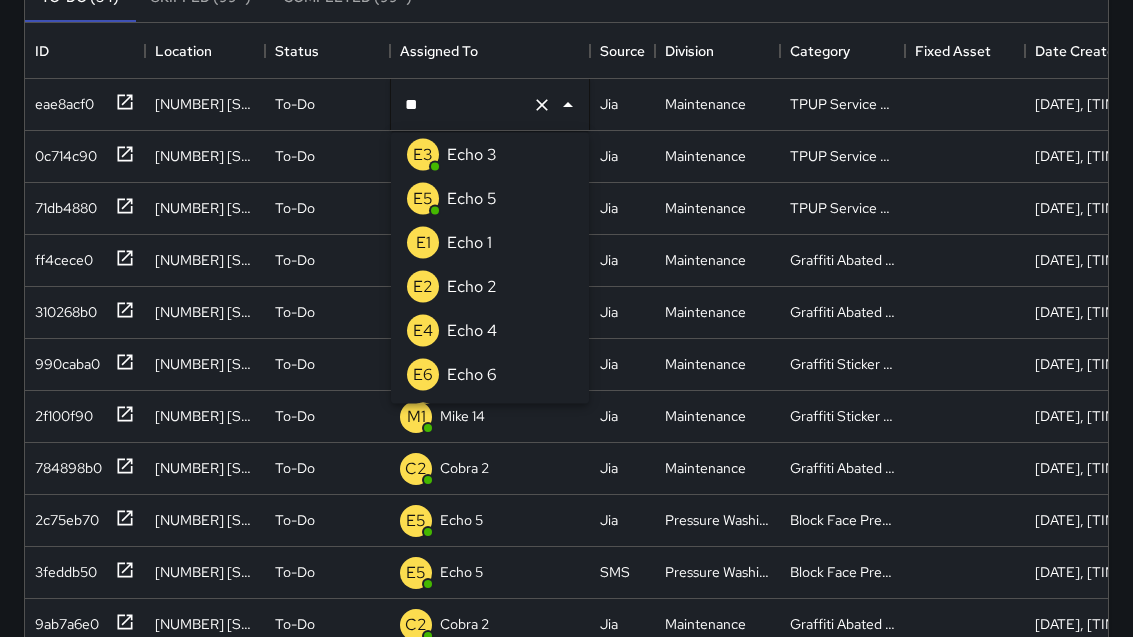 click on "Echo 3" at bounding box center [472, 155] 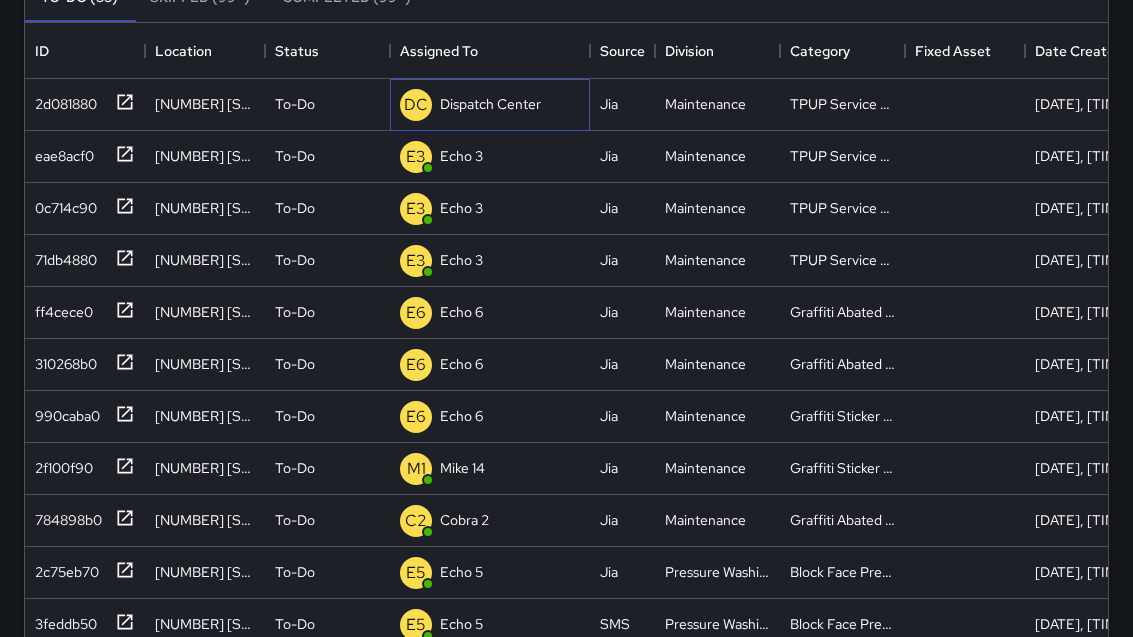 click on "DC Dispatch Center" at bounding box center (470, 105) 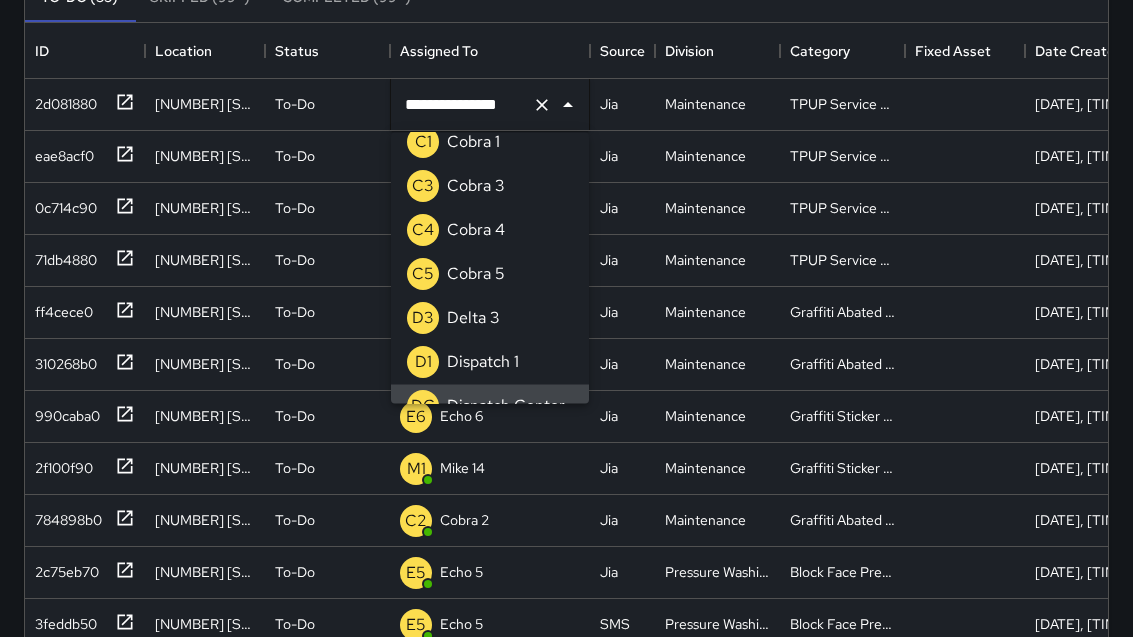 click at bounding box center [542, 105] 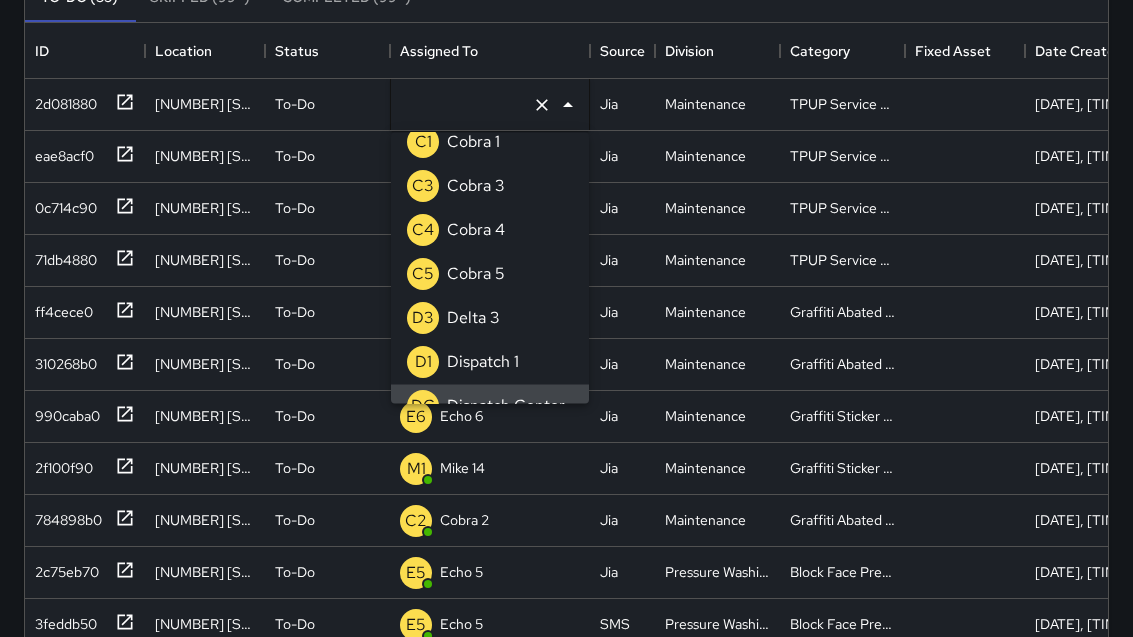scroll, scrollTop: 8, scrollLeft: 0, axis: vertical 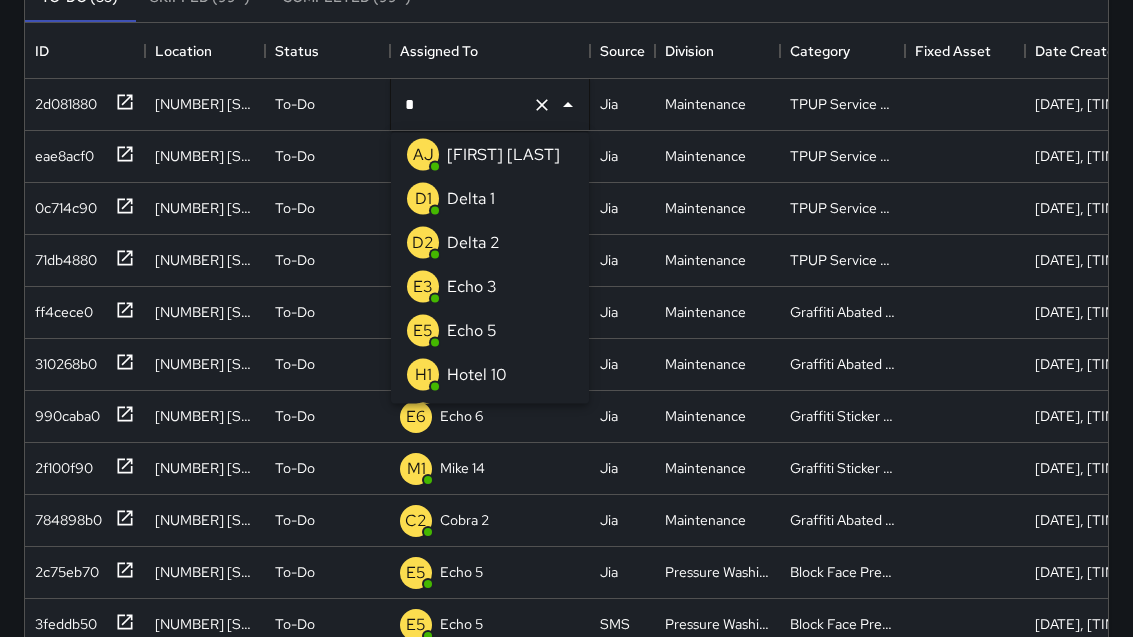 type on "**" 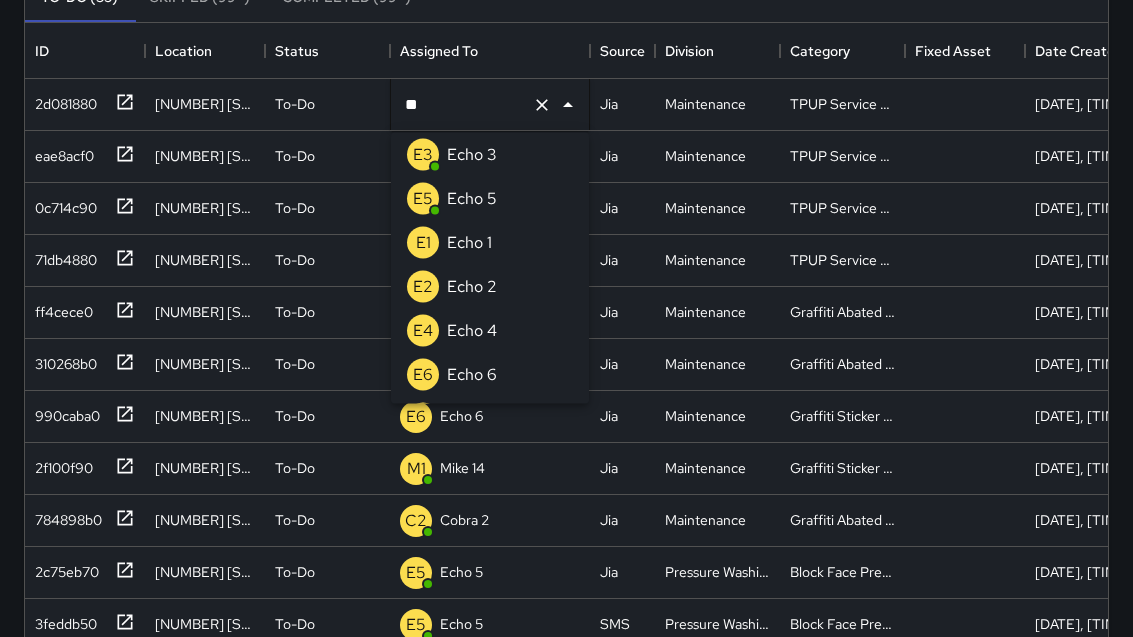 click on "Echo 3" at bounding box center [472, 155] 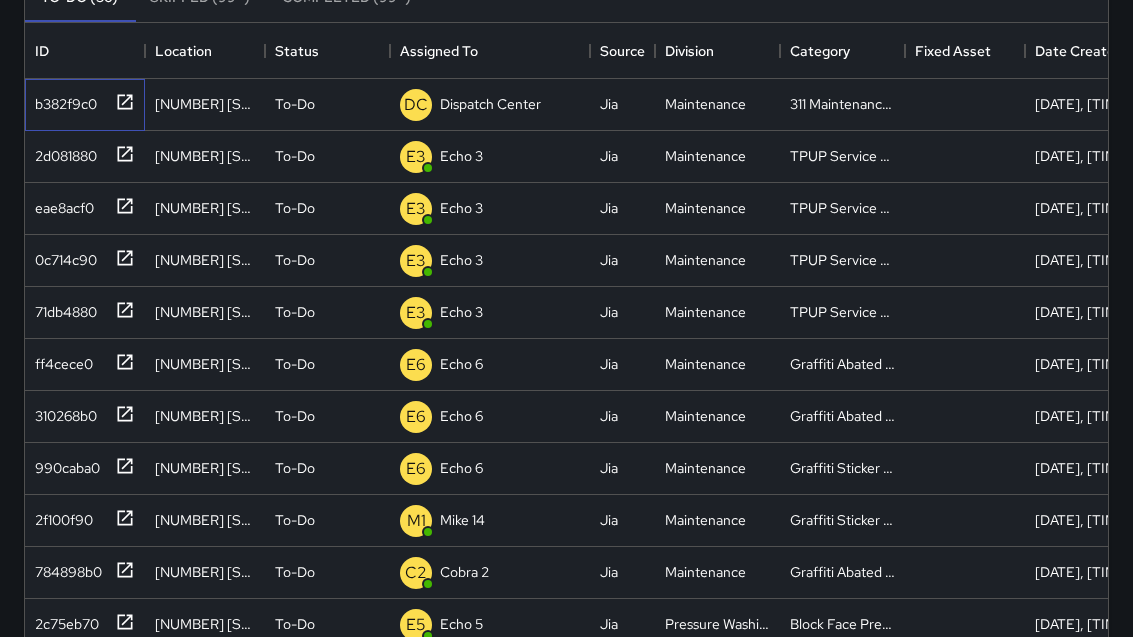 click at bounding box center [125, 102] 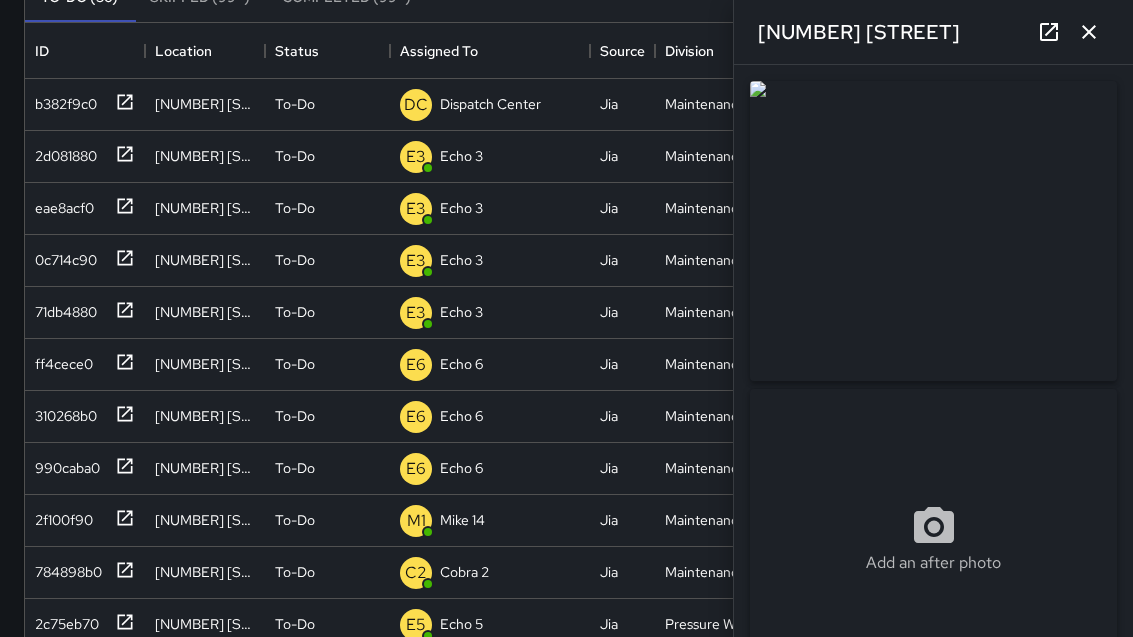 click at bounding box center (1089, 32) 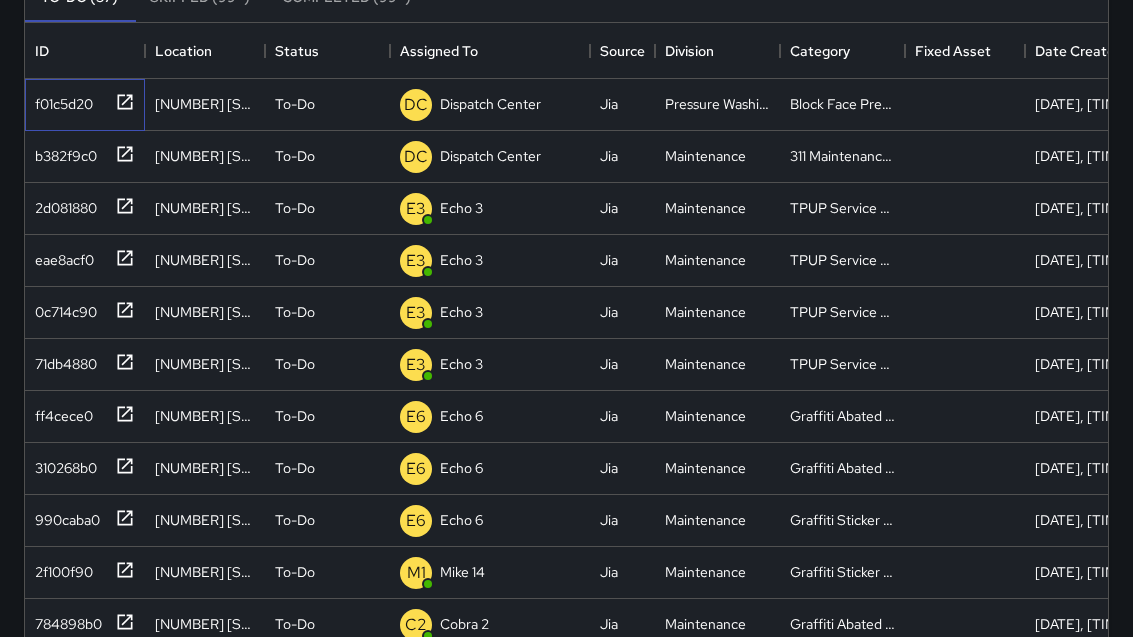 click at bounding box center (125, 102) 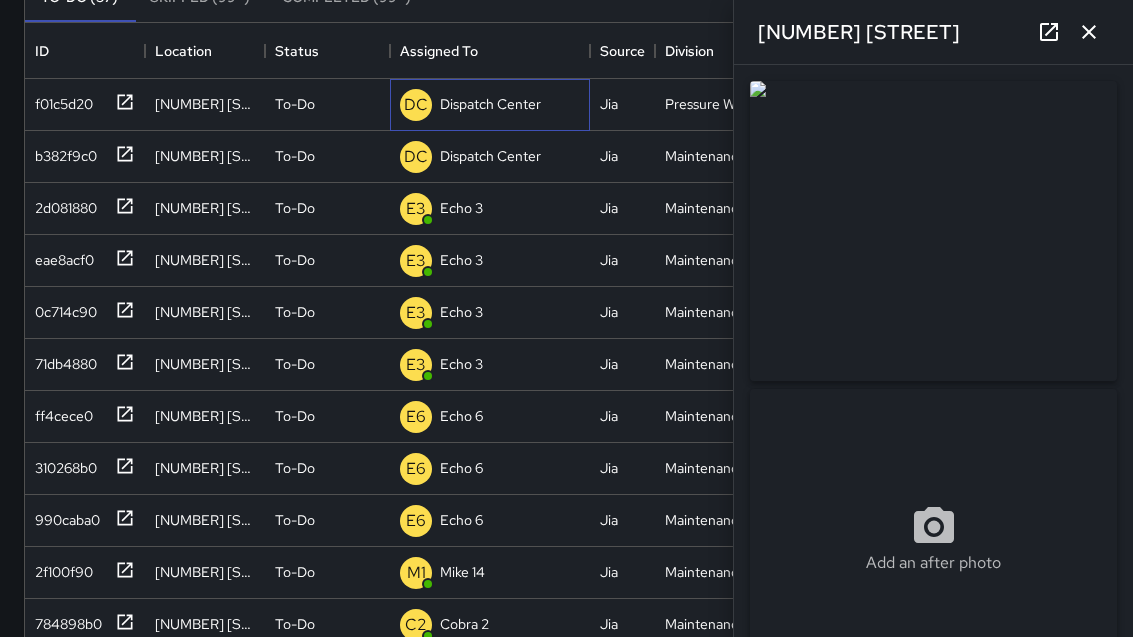 click on "Dispatch Center" at bounding box center (490, 104) 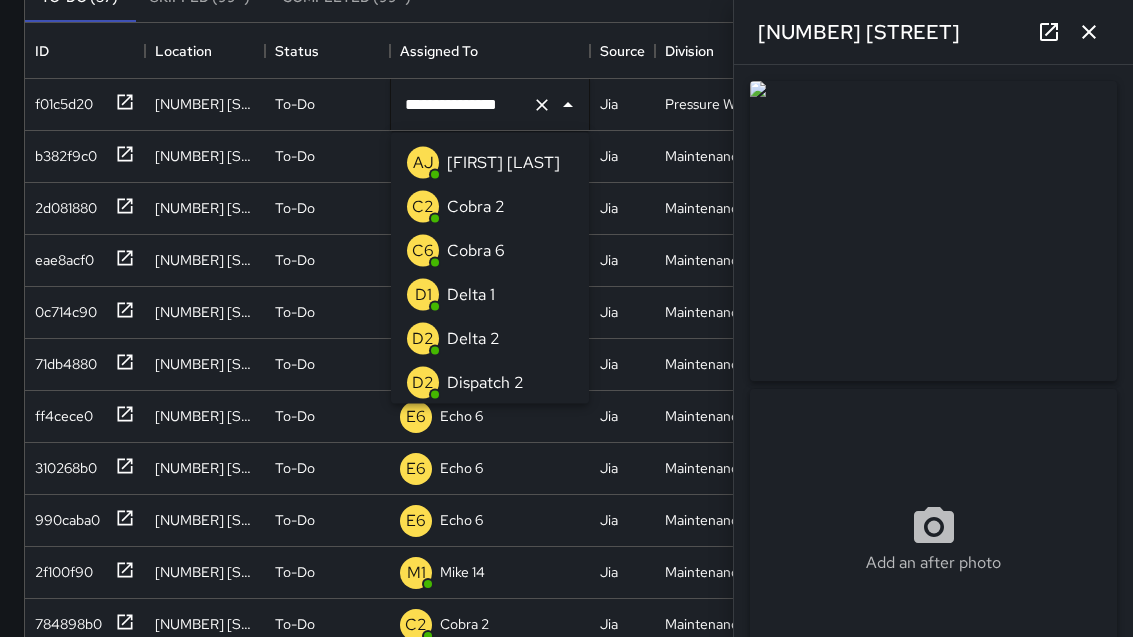 scroll, scrollTop: 1428, scrollLeft: 0, axis: vertical 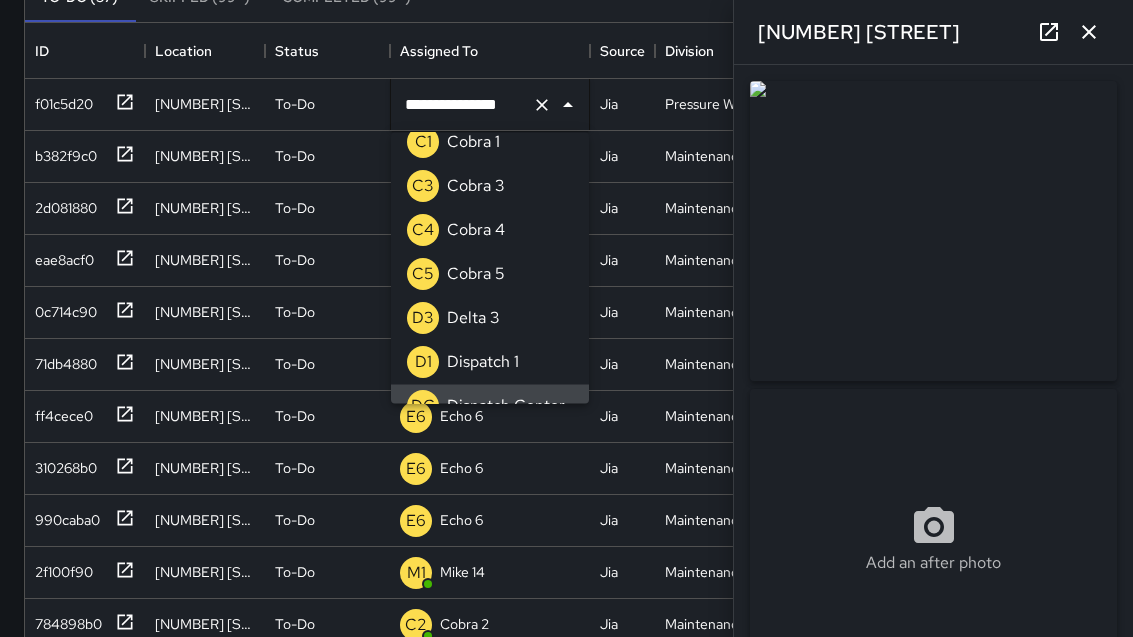 click at bounding box center [542, 105] 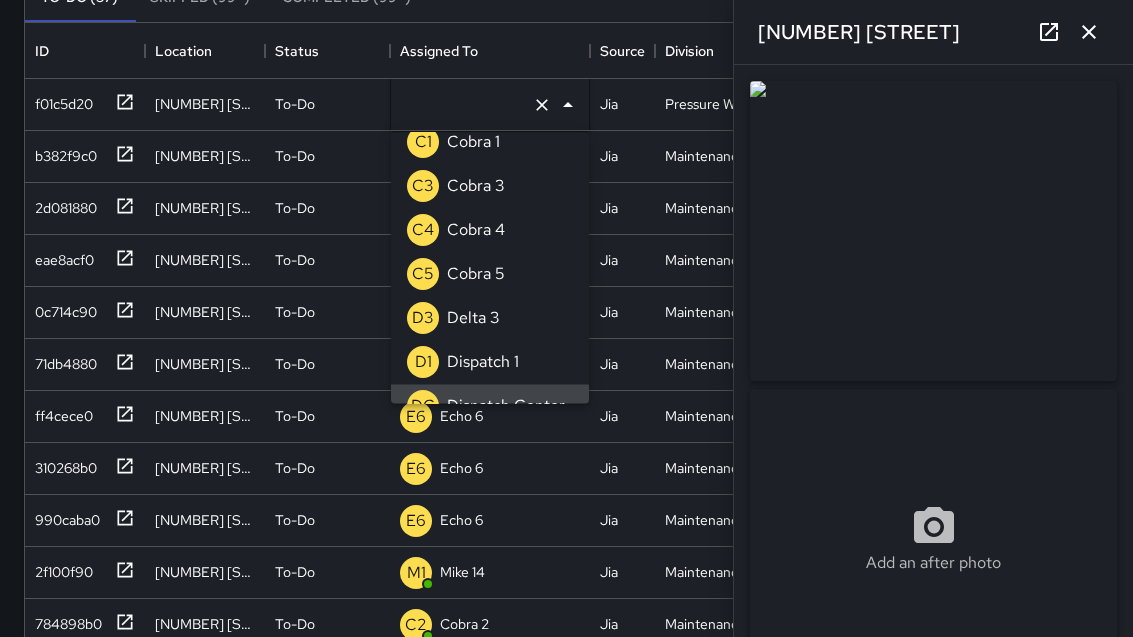scroll, scrollTop: 8, scrollLeft: 0, axis: vertical 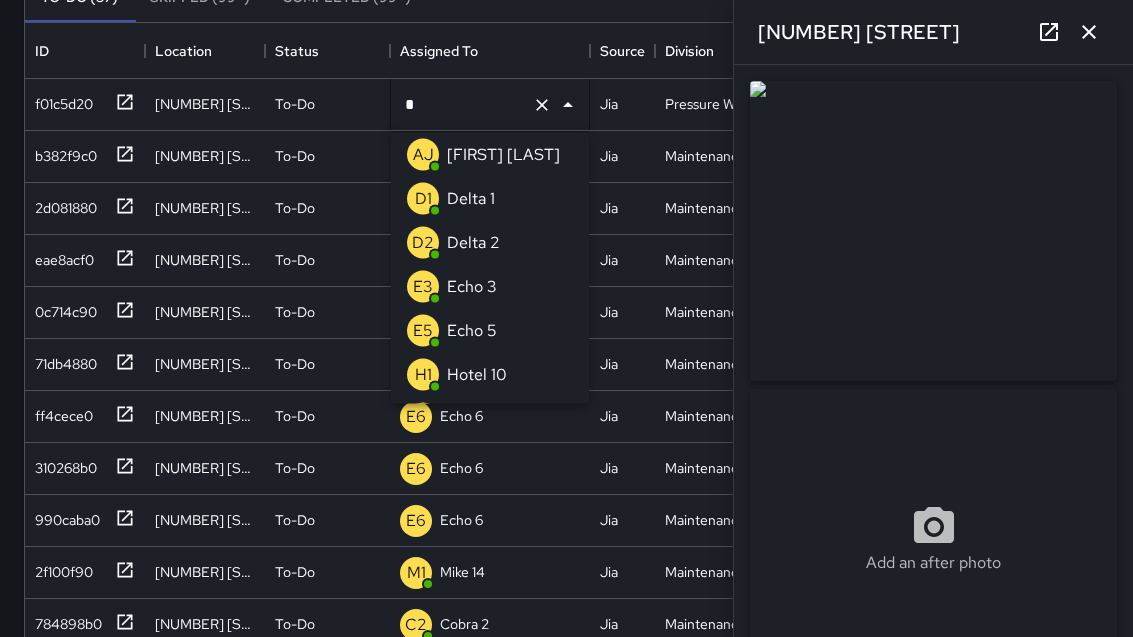 type on "**" 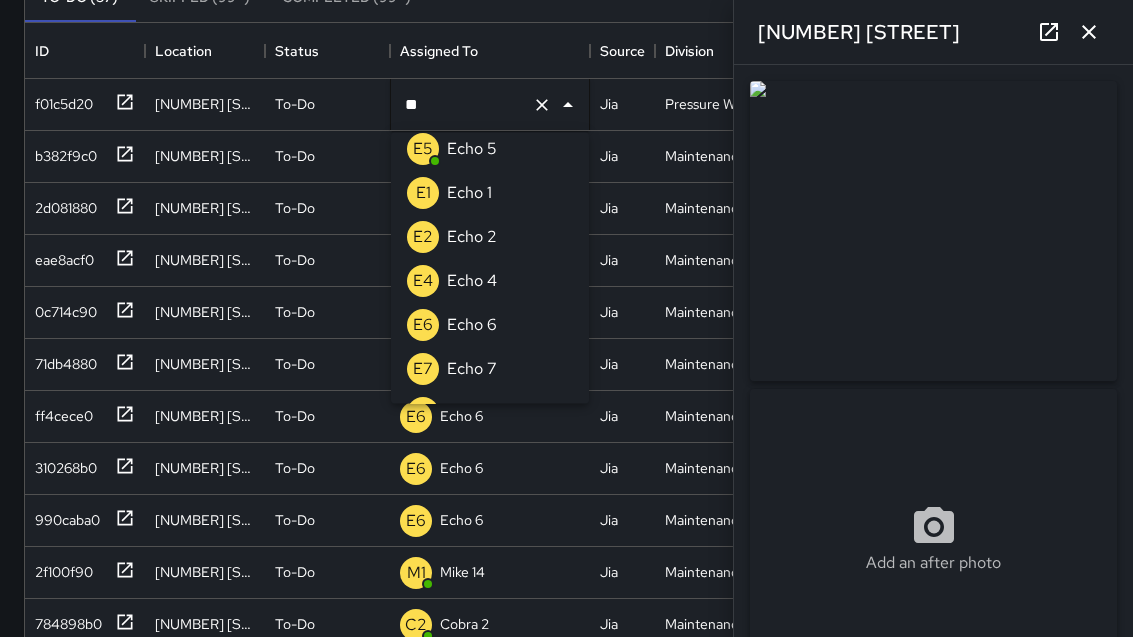 scroll, scrollTop: 63, scrollLeft: 0, axis: vertical 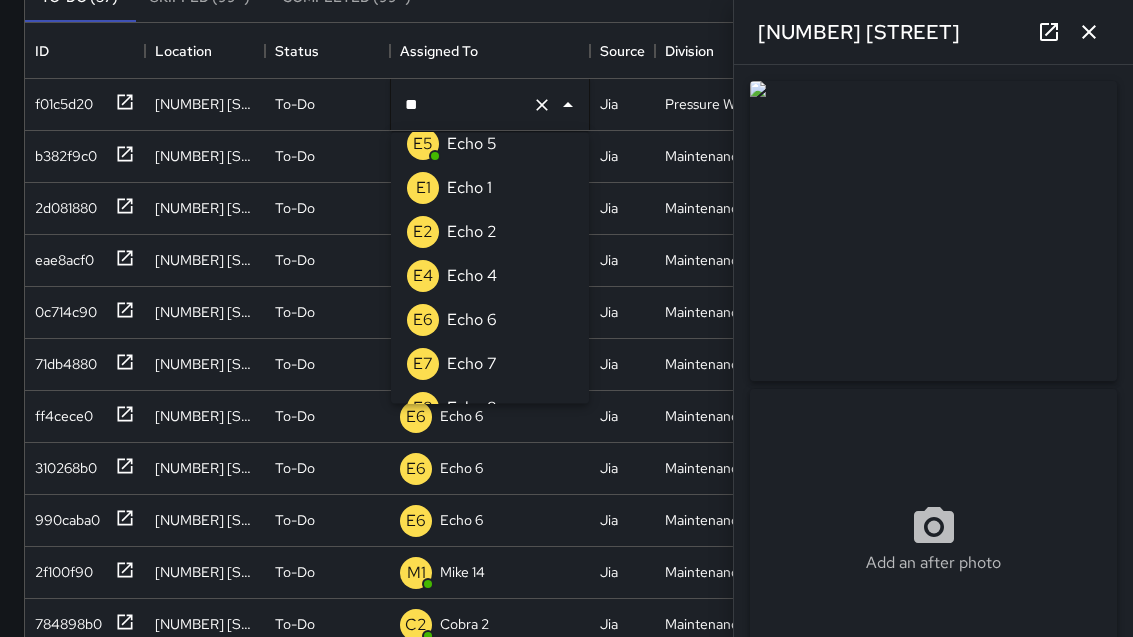 click on "E5 Echo 5" at bounding box center [490, 144] 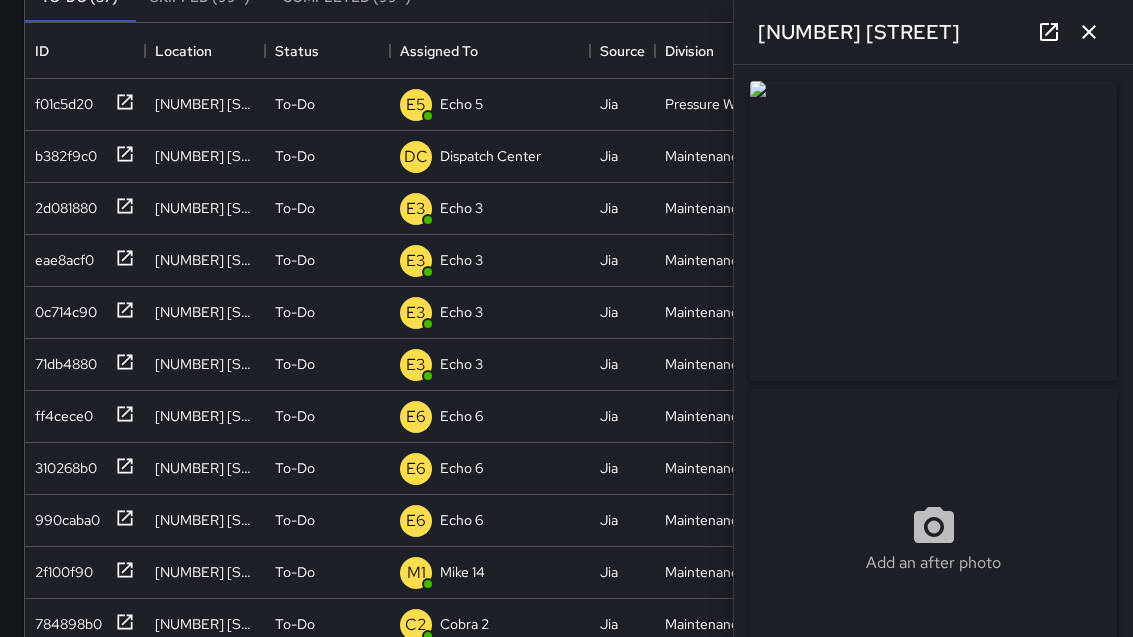 click at bounding box center [1089, 32] 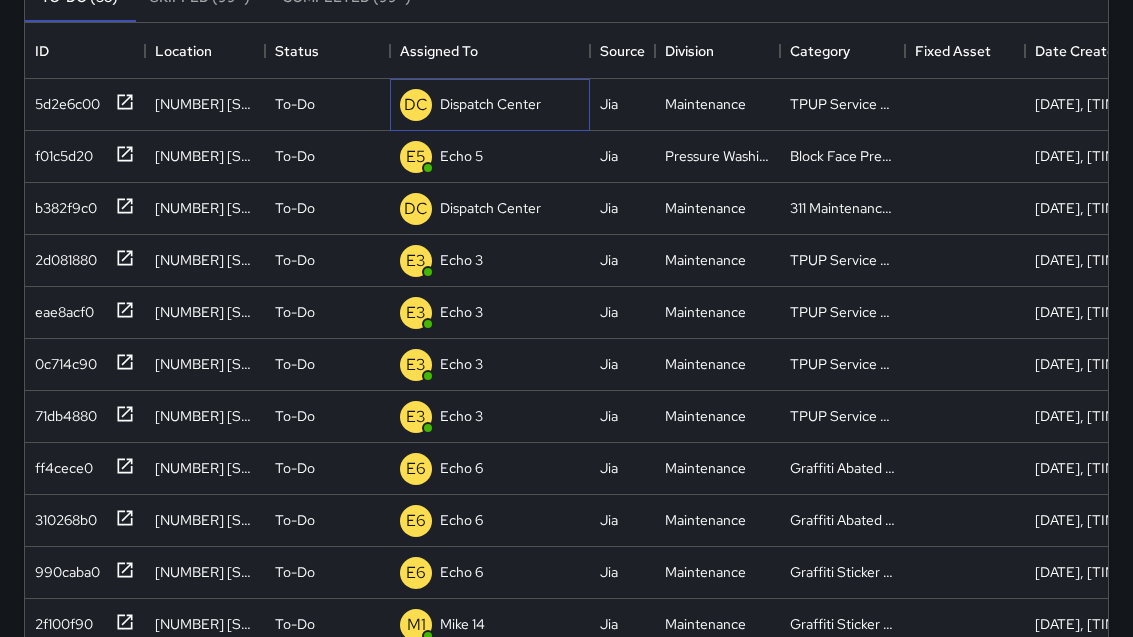 click on "Dispatch Center" at bounding box center (490, 104) 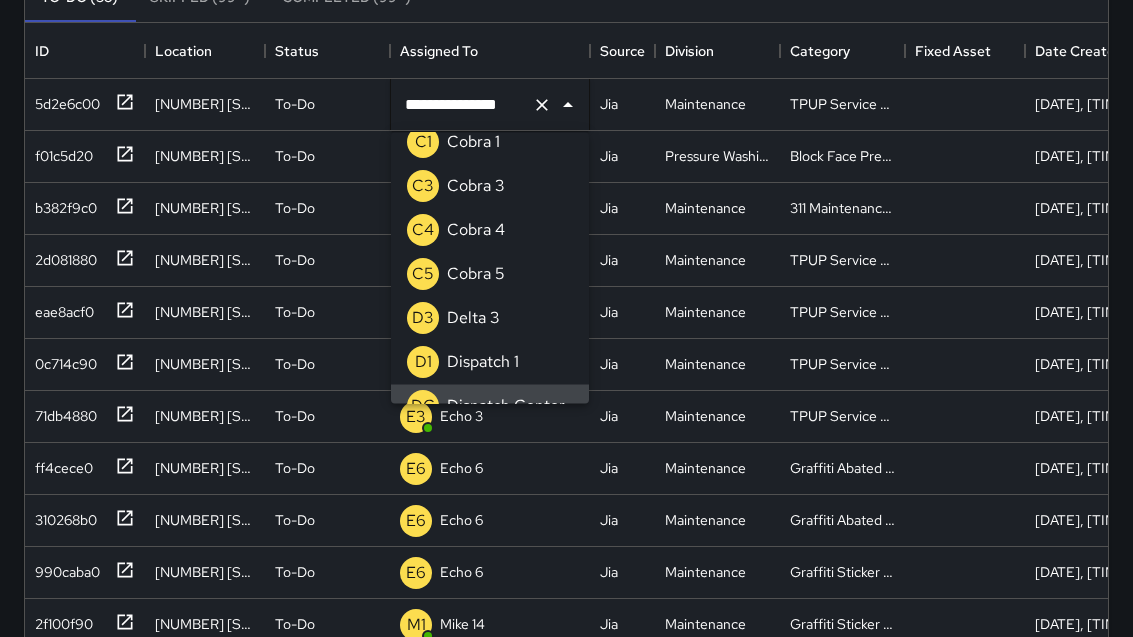 click at bounding box center (542, 105) 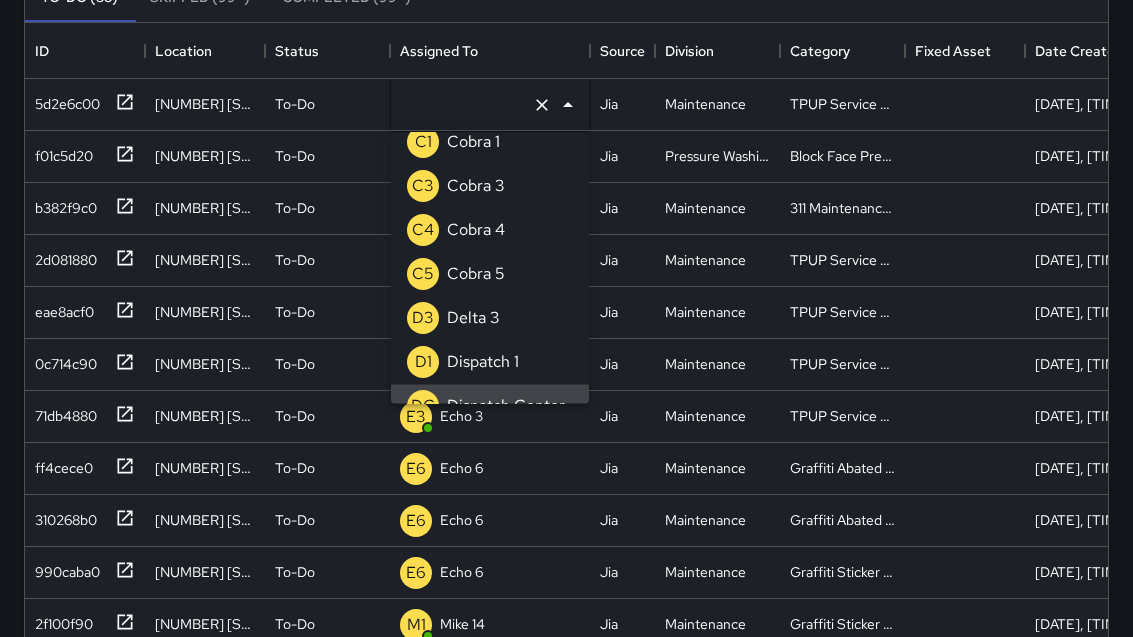 scroll, scrollTop: 8, scrollLeft: 0, axis: vertical 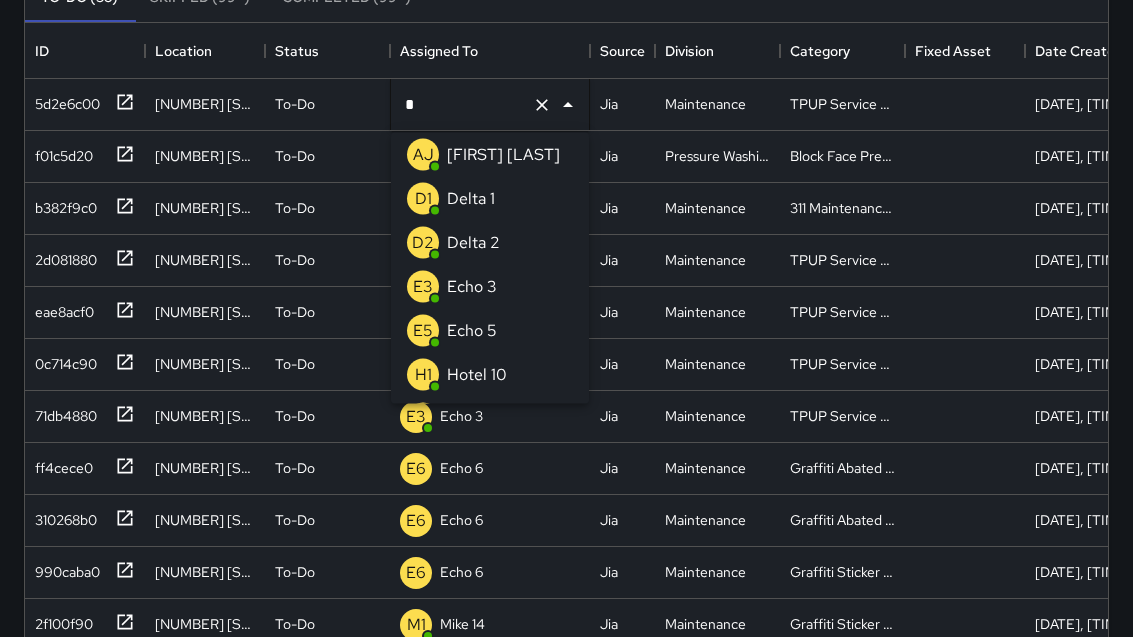 type on "**" 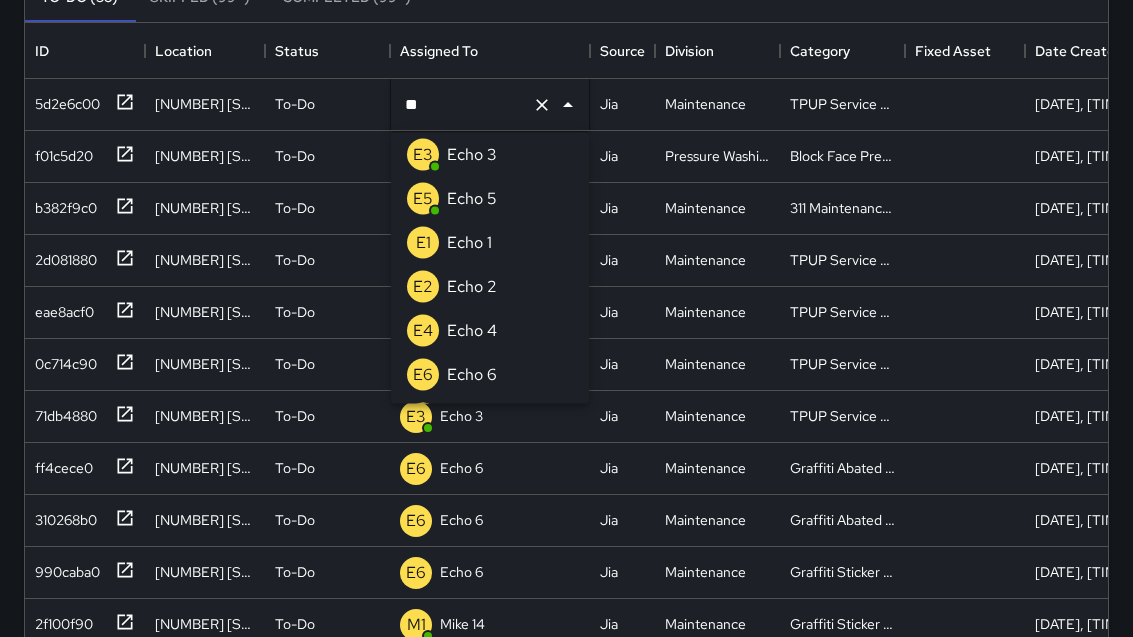 click on "E3 Echo 3" at bounding box center [490, 155] 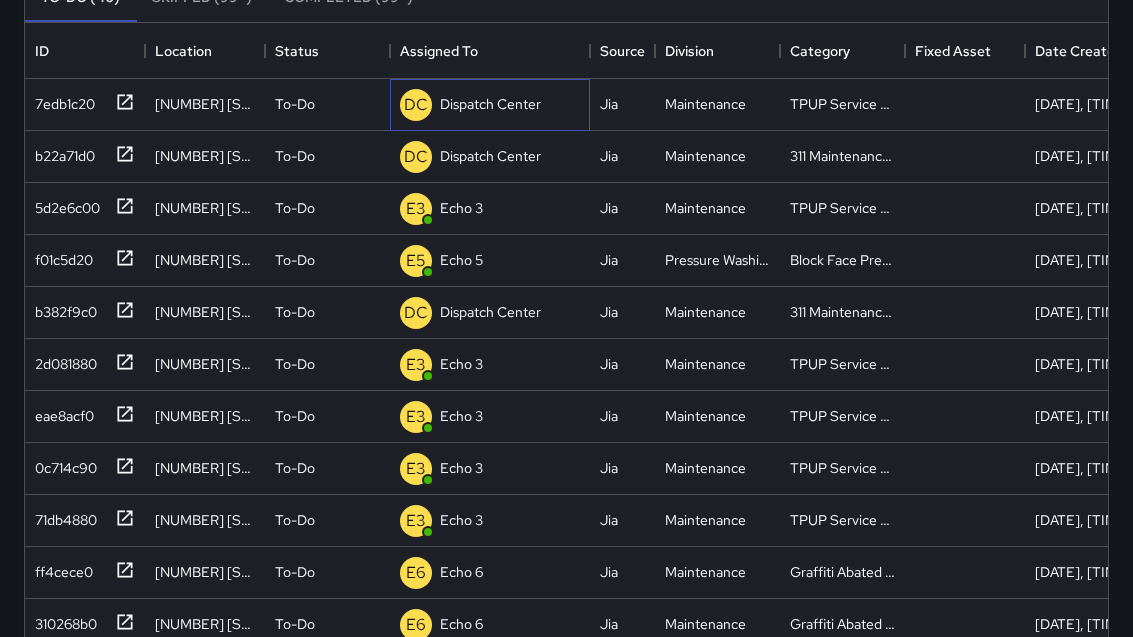 click on "Dispatch Center" at bounding box center (490, 104) 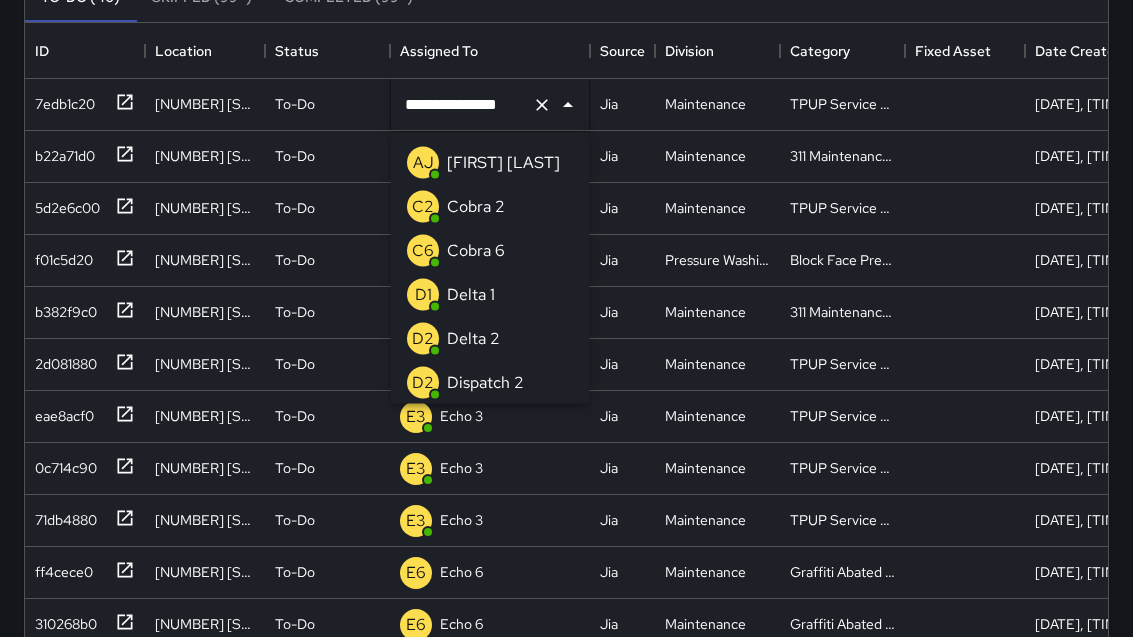 scroll, scrollTop: 1428, scrollLeft: 0, axis: vertical 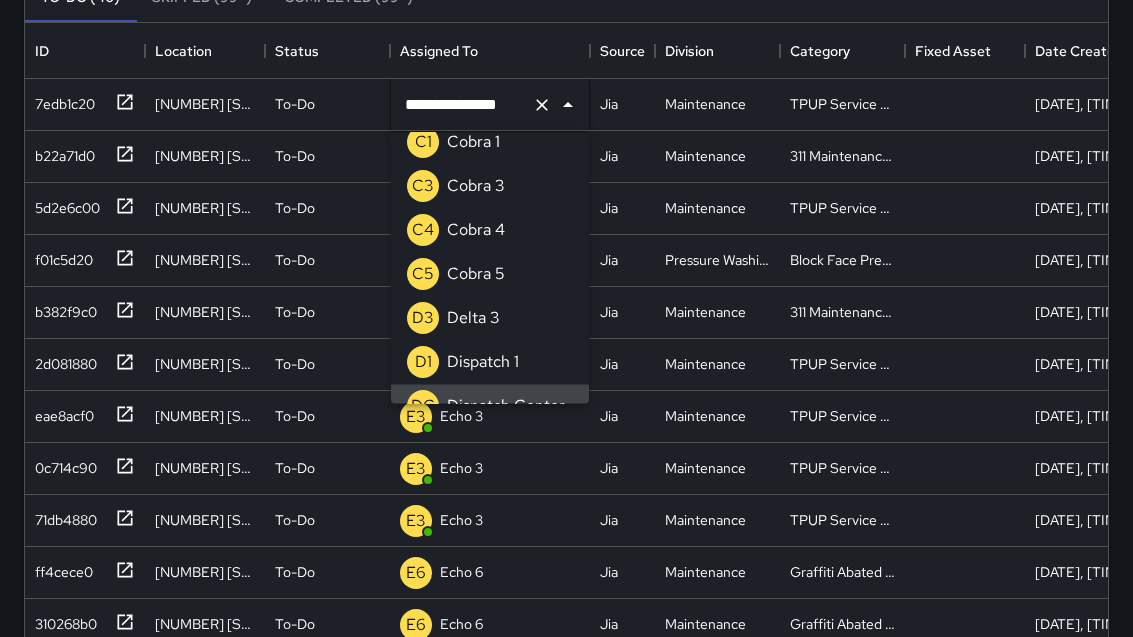 click at bounding box center [542, 105] 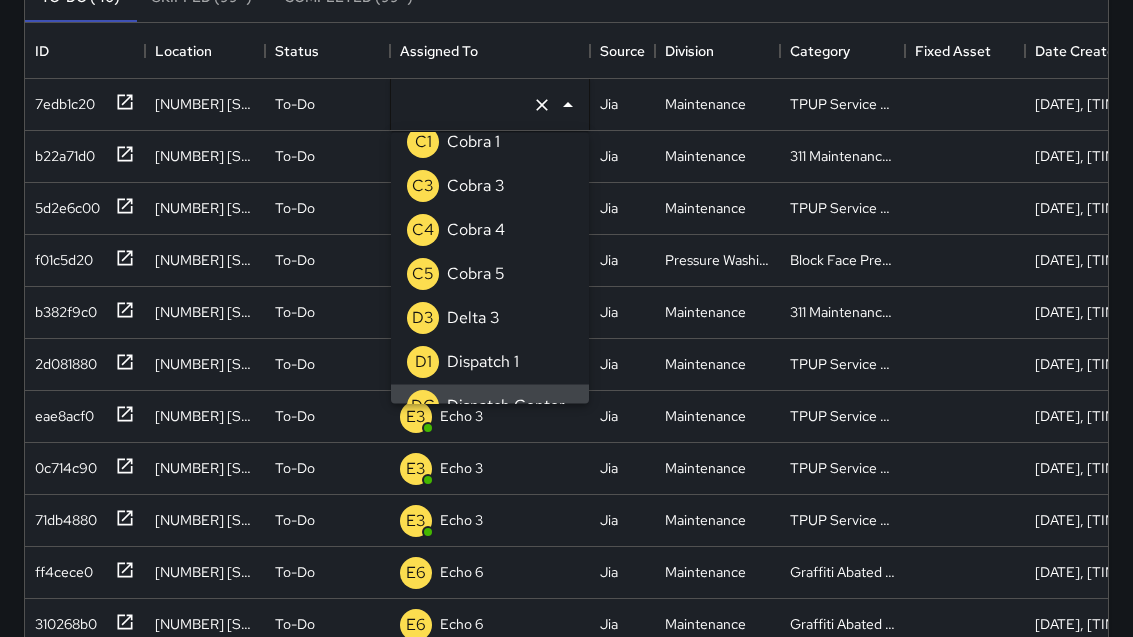 scroll, scrollTop: 8, scrollLeft: 0, axis: vertical 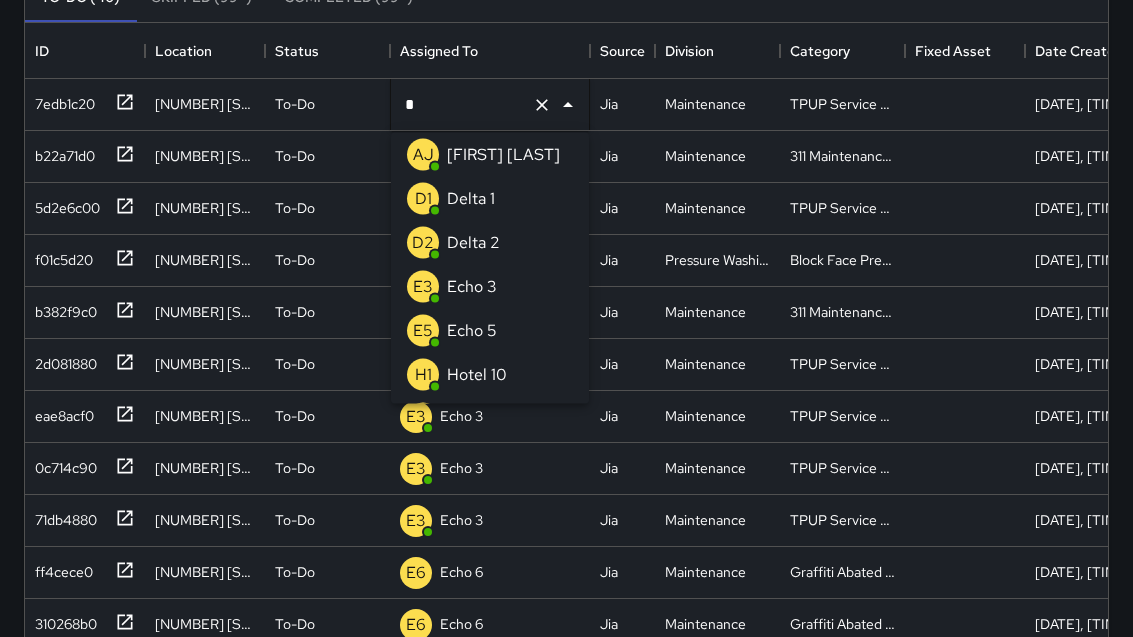 type on "**" 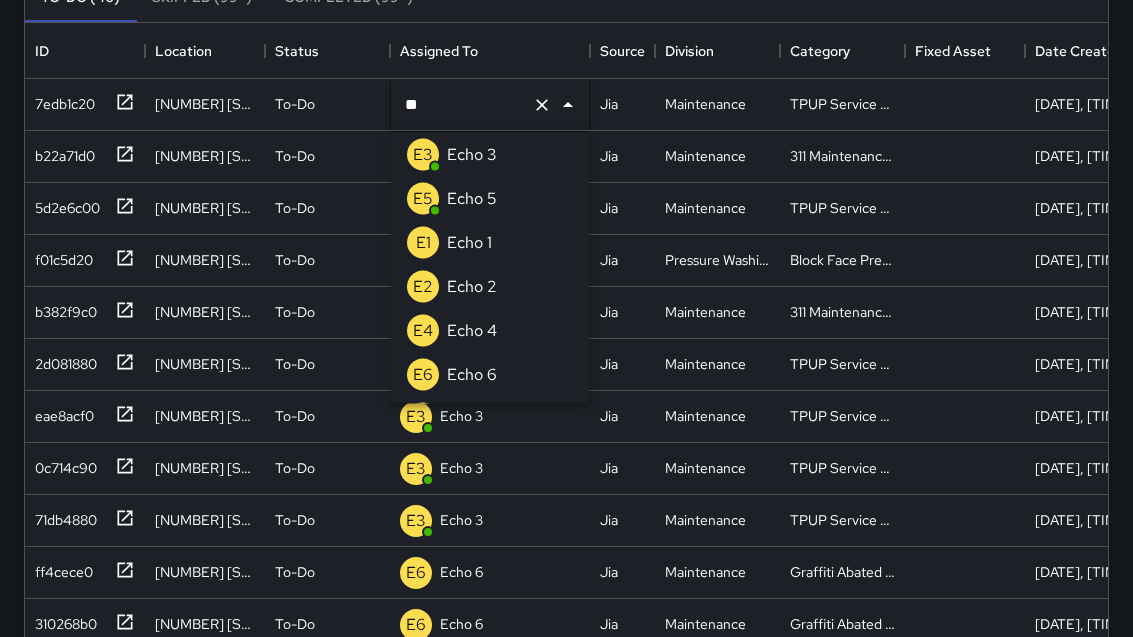 click on "Echo 3" at bounding box center [472, 155] 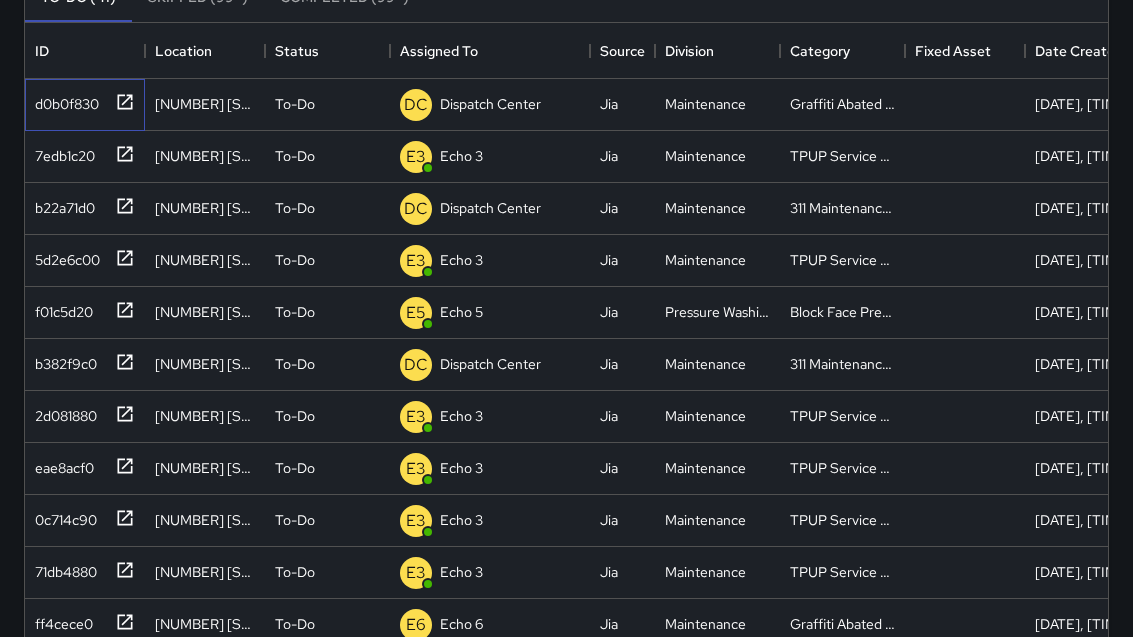click at bounding box center [125, 102] 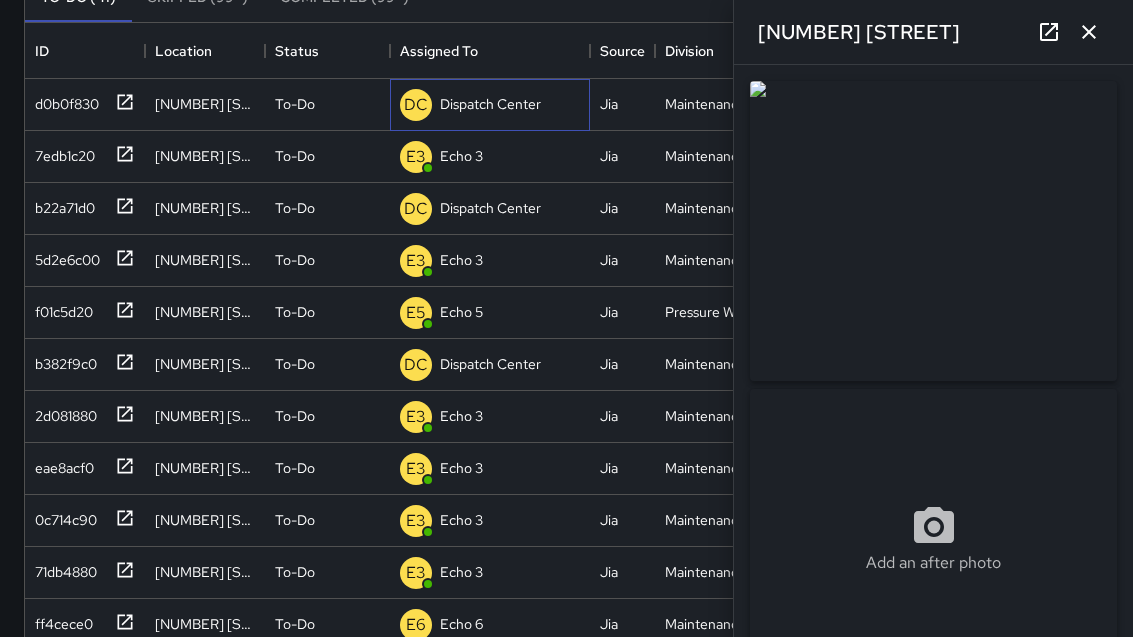 click on "Dispatch Center" at bounding box center [490, 104] 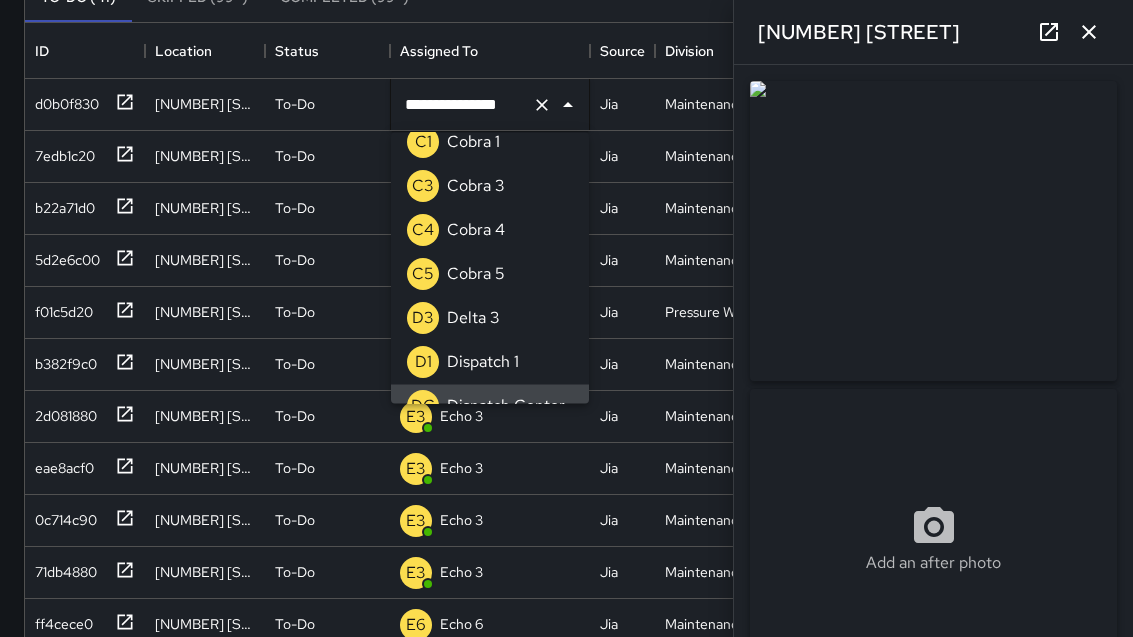 click at bounding box center (542, 105) 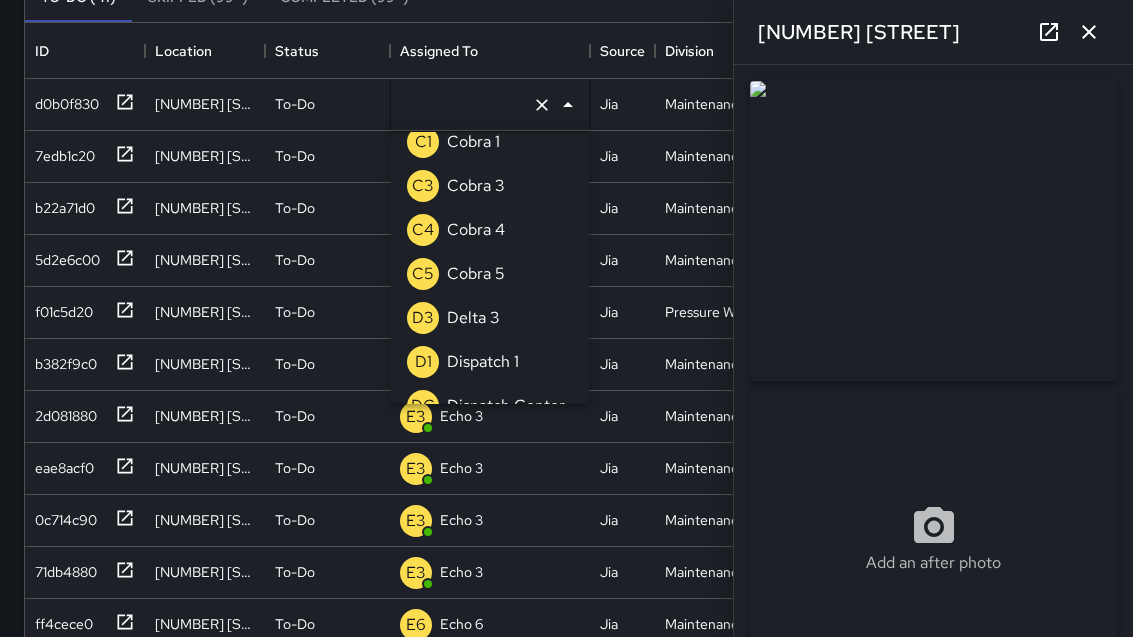 scroll, scrollTop: 8, scrollLeft: 0, axis: vertical 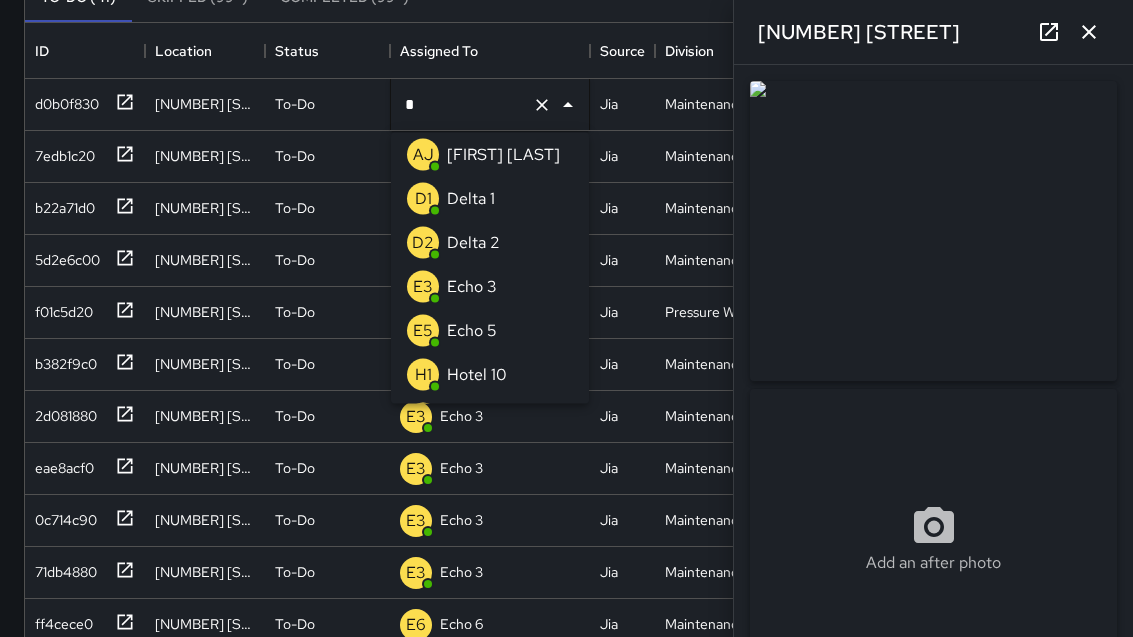 type on "**" 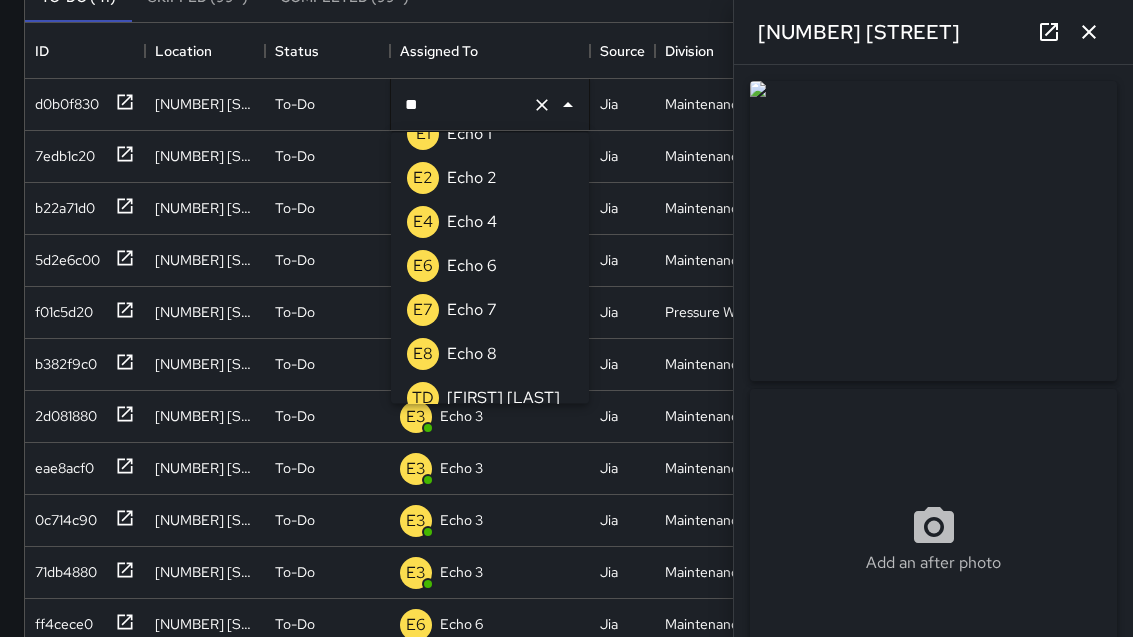 scroll, scrollTop: 116, scrollLeft: 0, axis: vertical 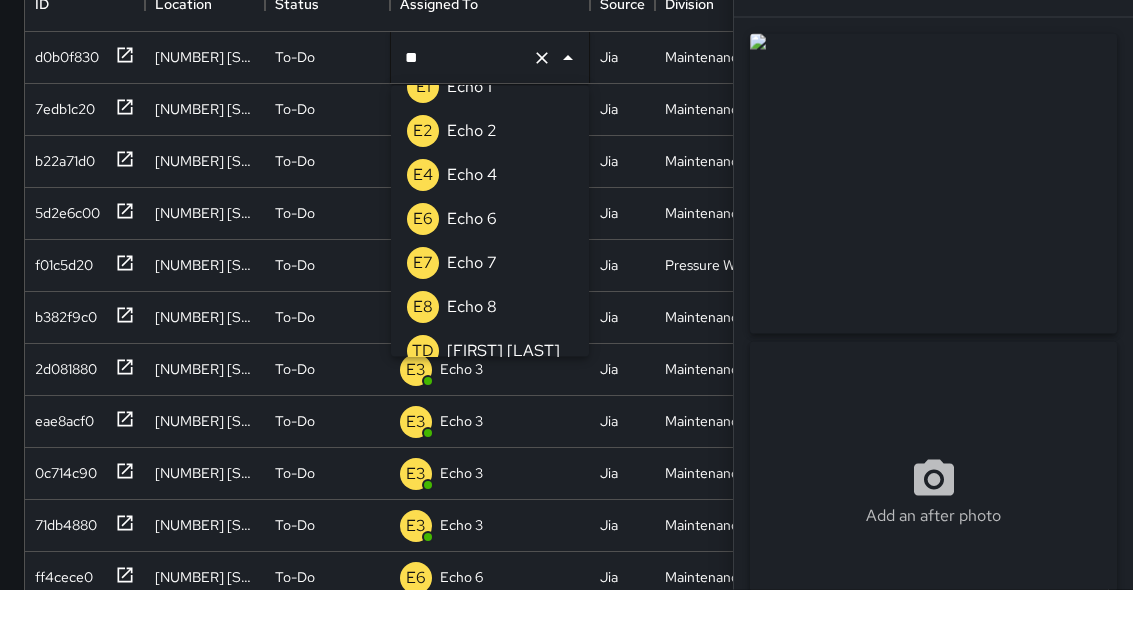 click on "E6 Echo 6" at bounding box center (490, 268) 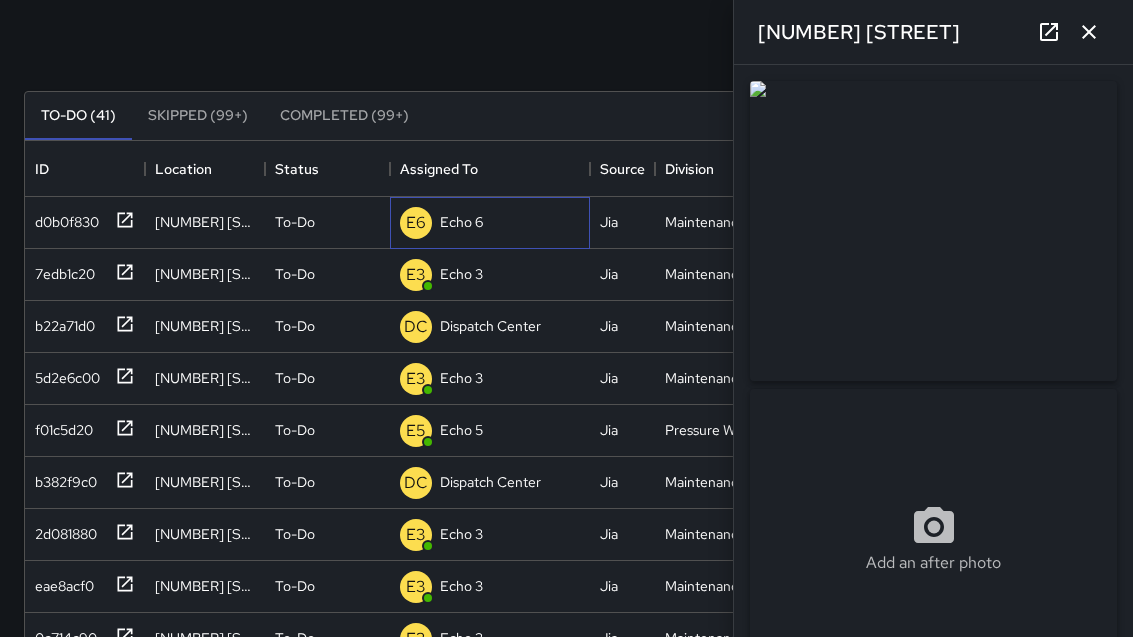 scroll, scrollTop: 91, scrollLeft: 0, axis: vertical 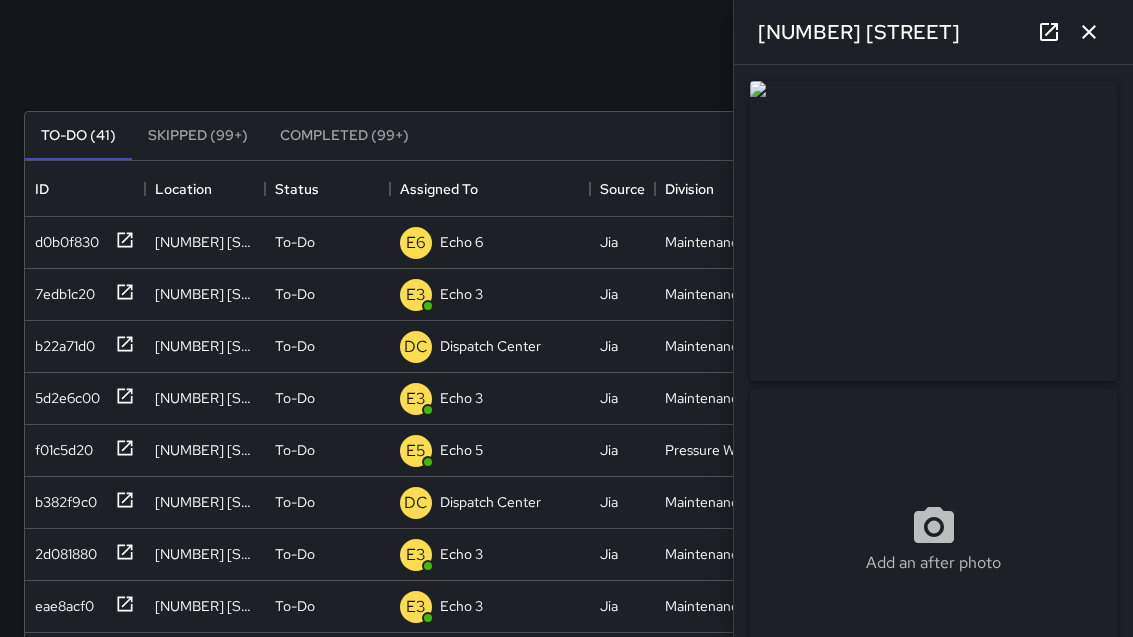click at bounding box center (1089, 32) 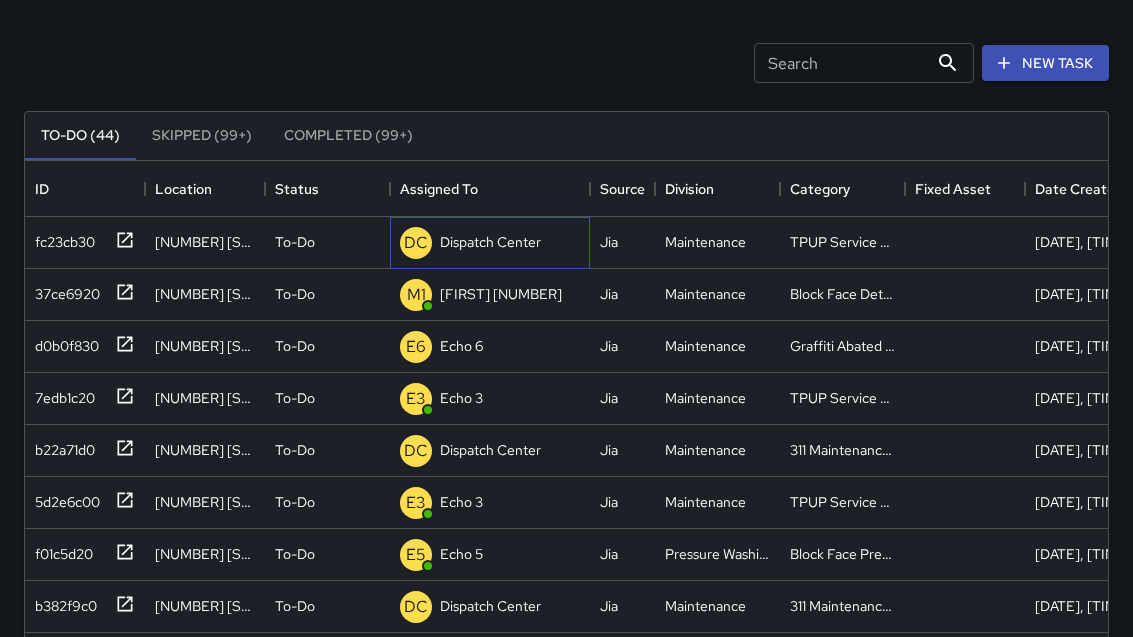 click on "Dispatch Center" at bounding box center [490, 242] 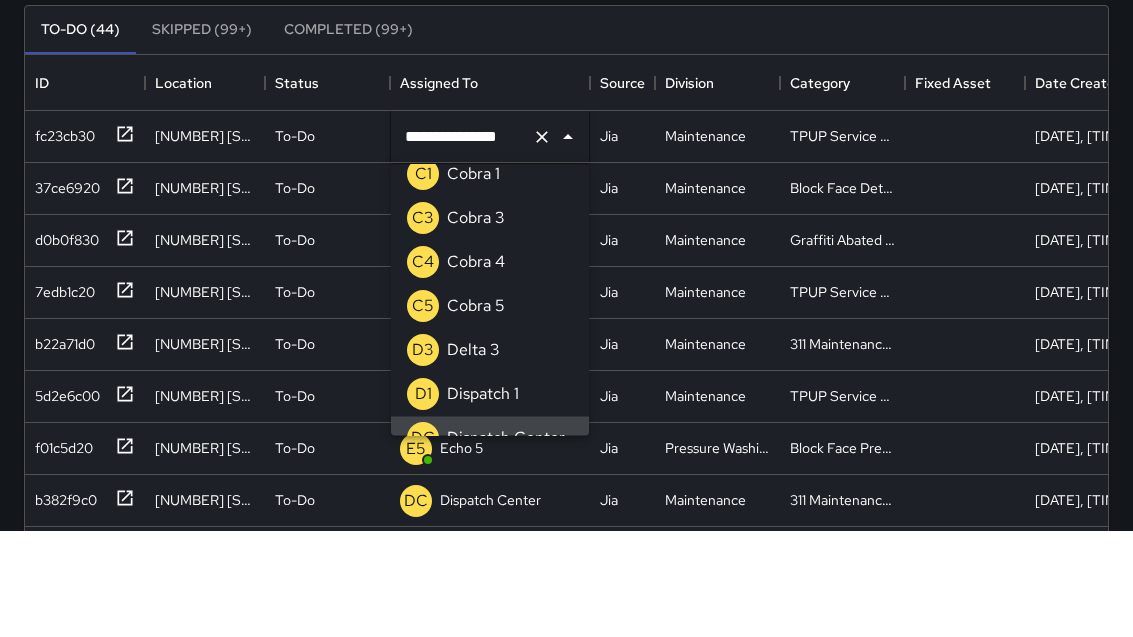 click at bounding box center (542, 243) 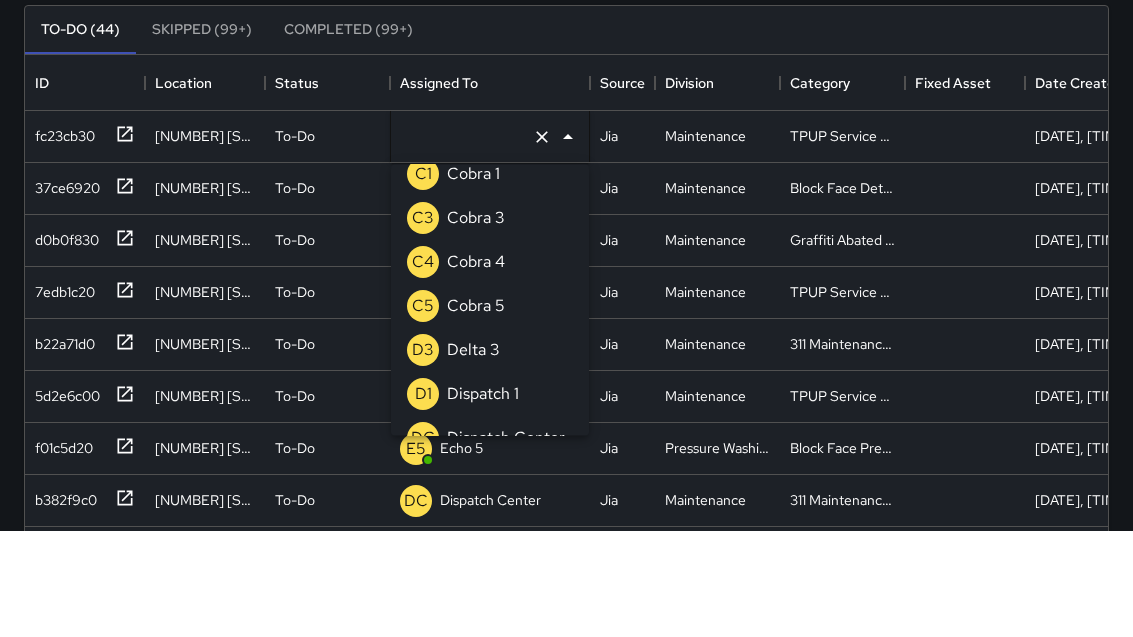 scroll, scrollTop: 8, scrollLeft: 0, axis: vertical 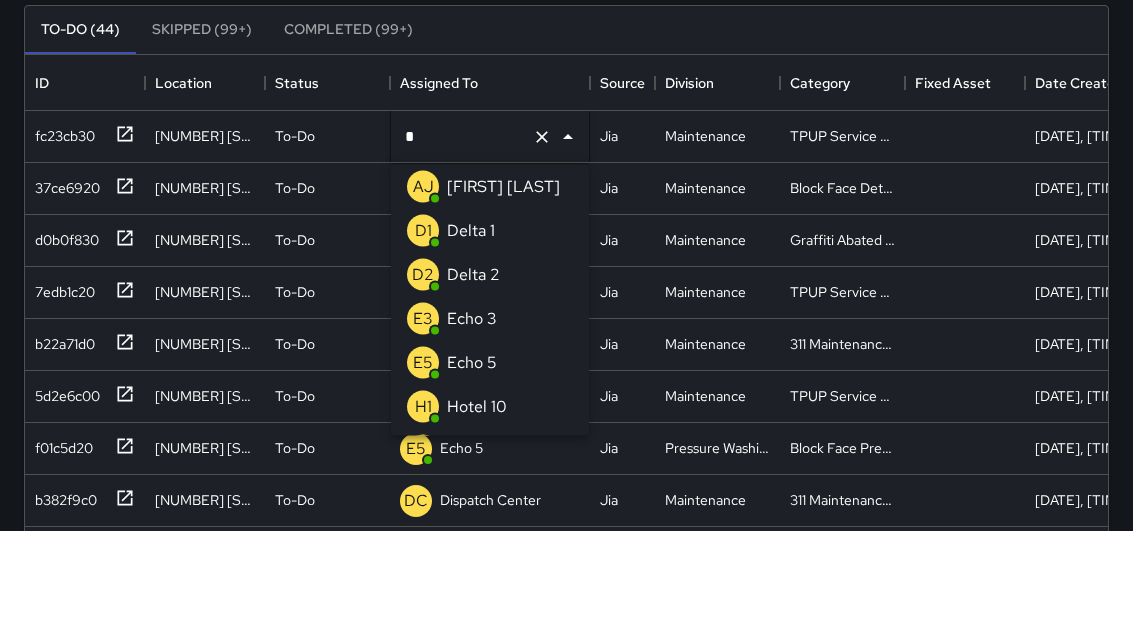 type on "**" 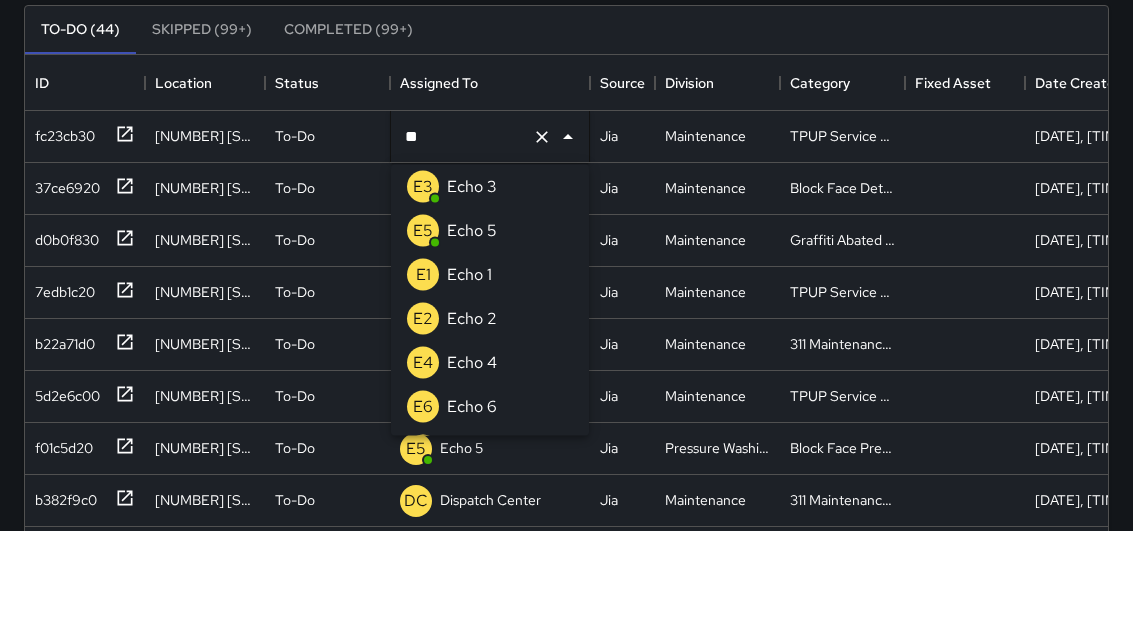 click on "Echo 3" at bounding box center (472, 293) 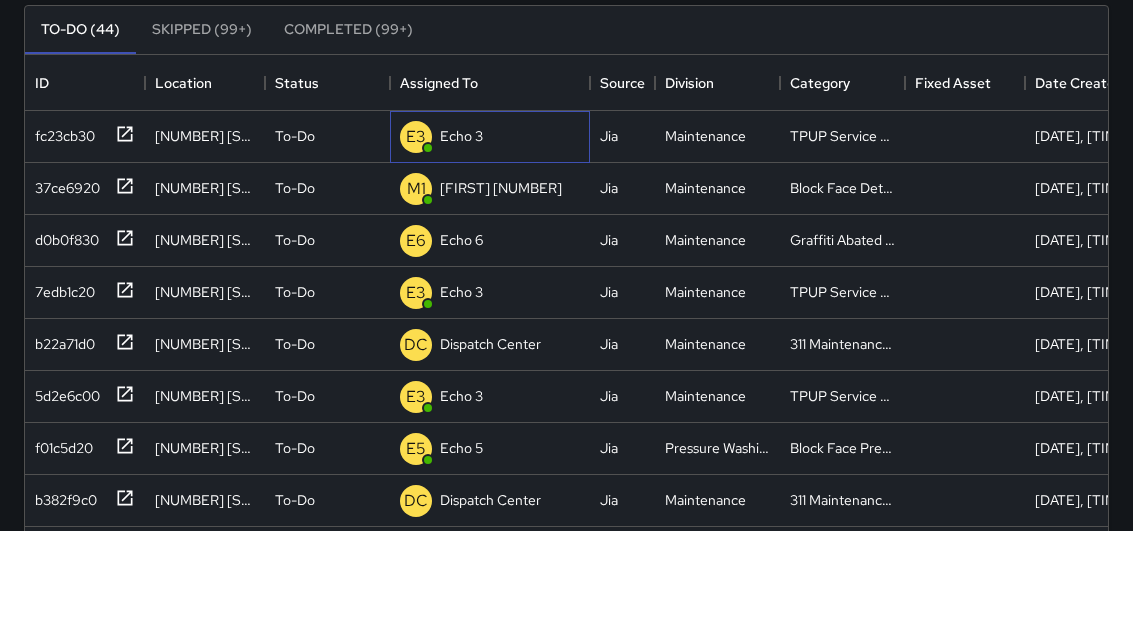 scroll, scrollTop: 197, scrollLeft: 0, axis: vertical 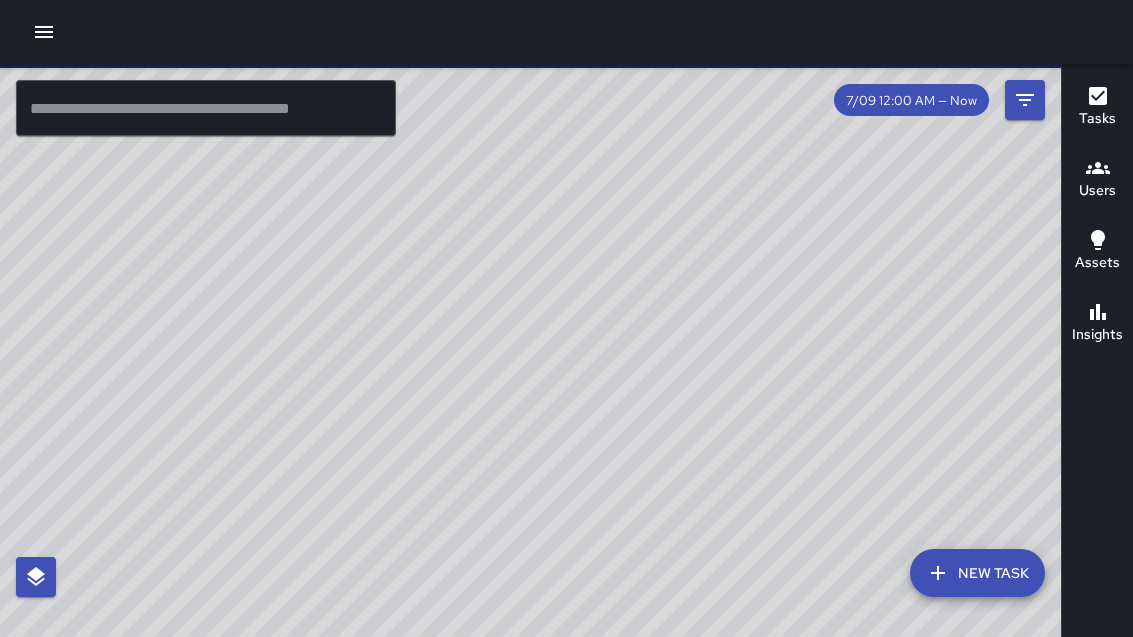 click on "© Mapbox   © OpenStreetMap   Improve this map" at bounding box center [530, 382] 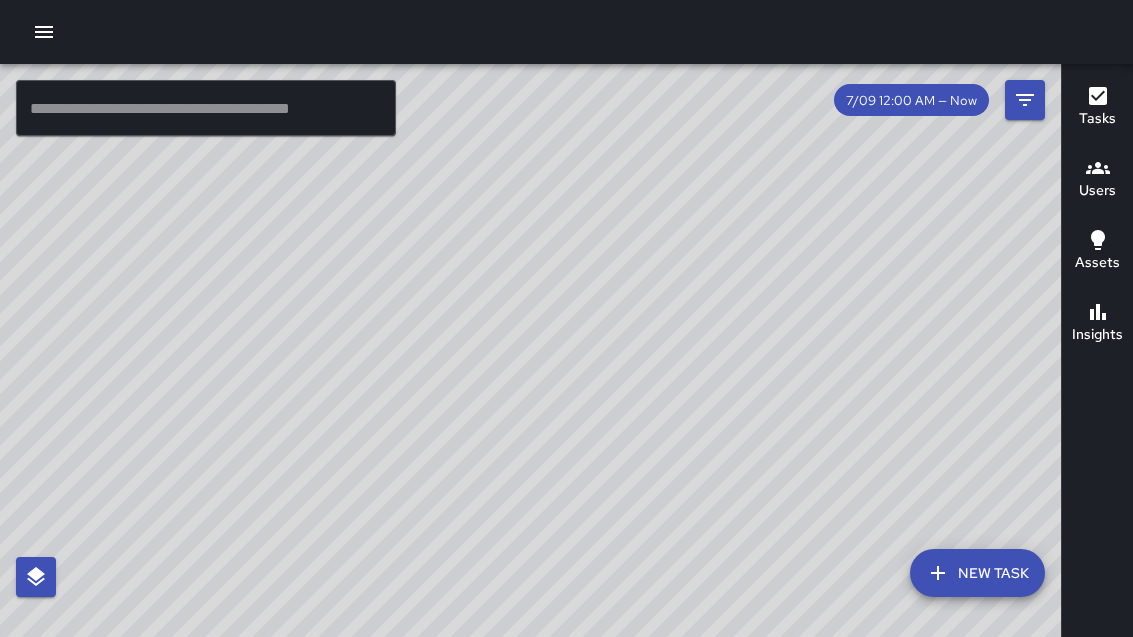 click on "© Mapbox   © OpenStreetMap   Improve this map" at bounding box center (530, 382) 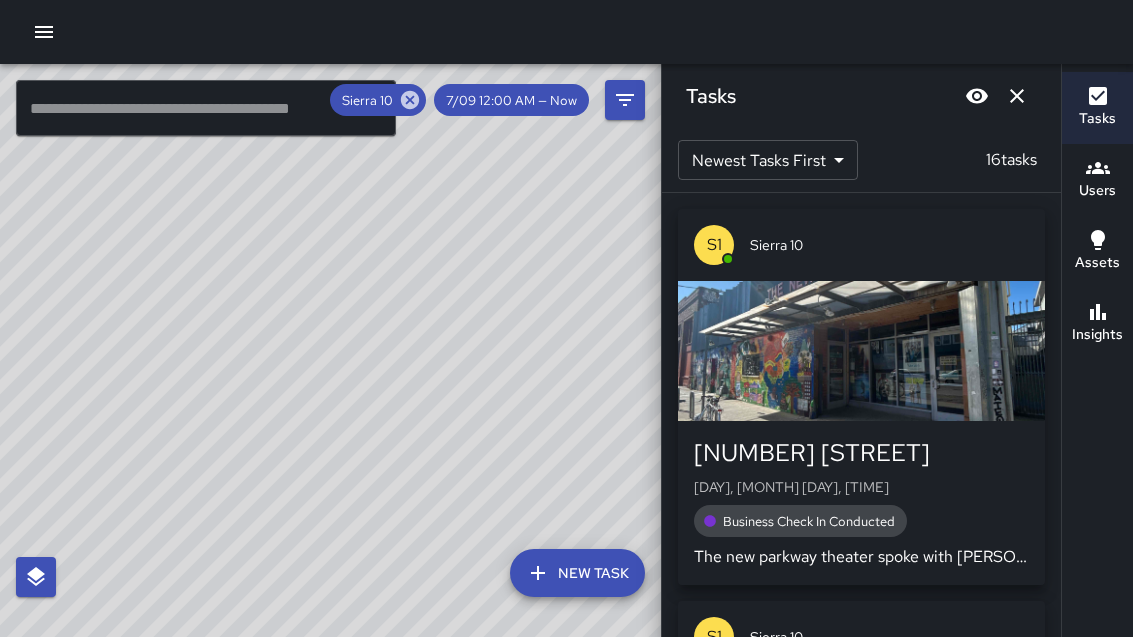 click at bounding box center [1017, 96] 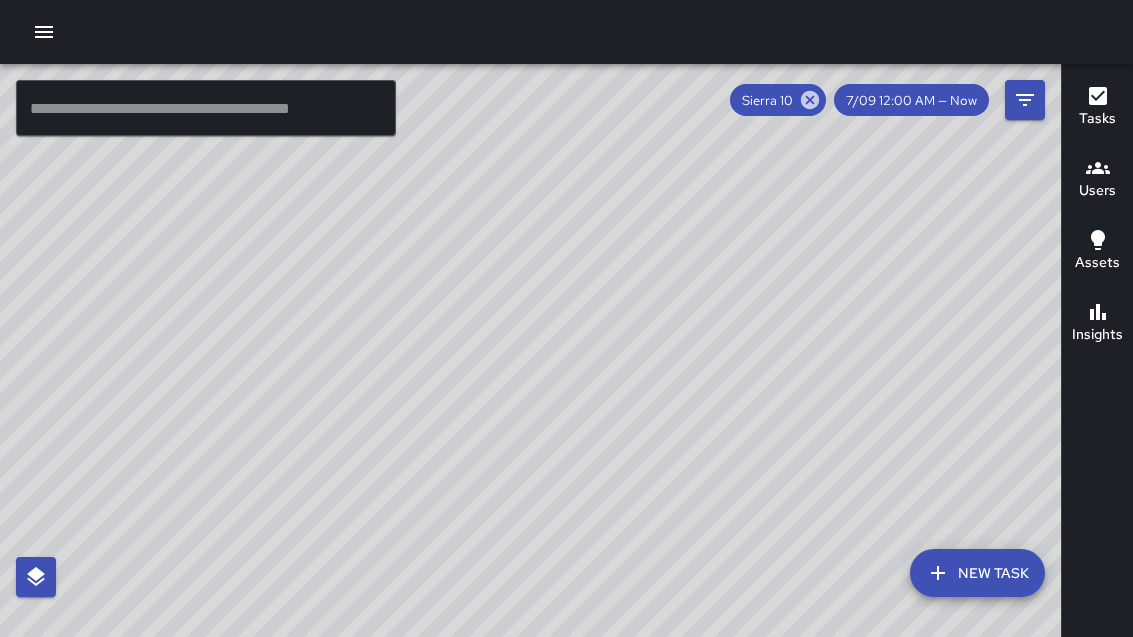 click on "© Mapbox   © OpenStreetMap   Improve this map" at bounding box center [530, 382] 